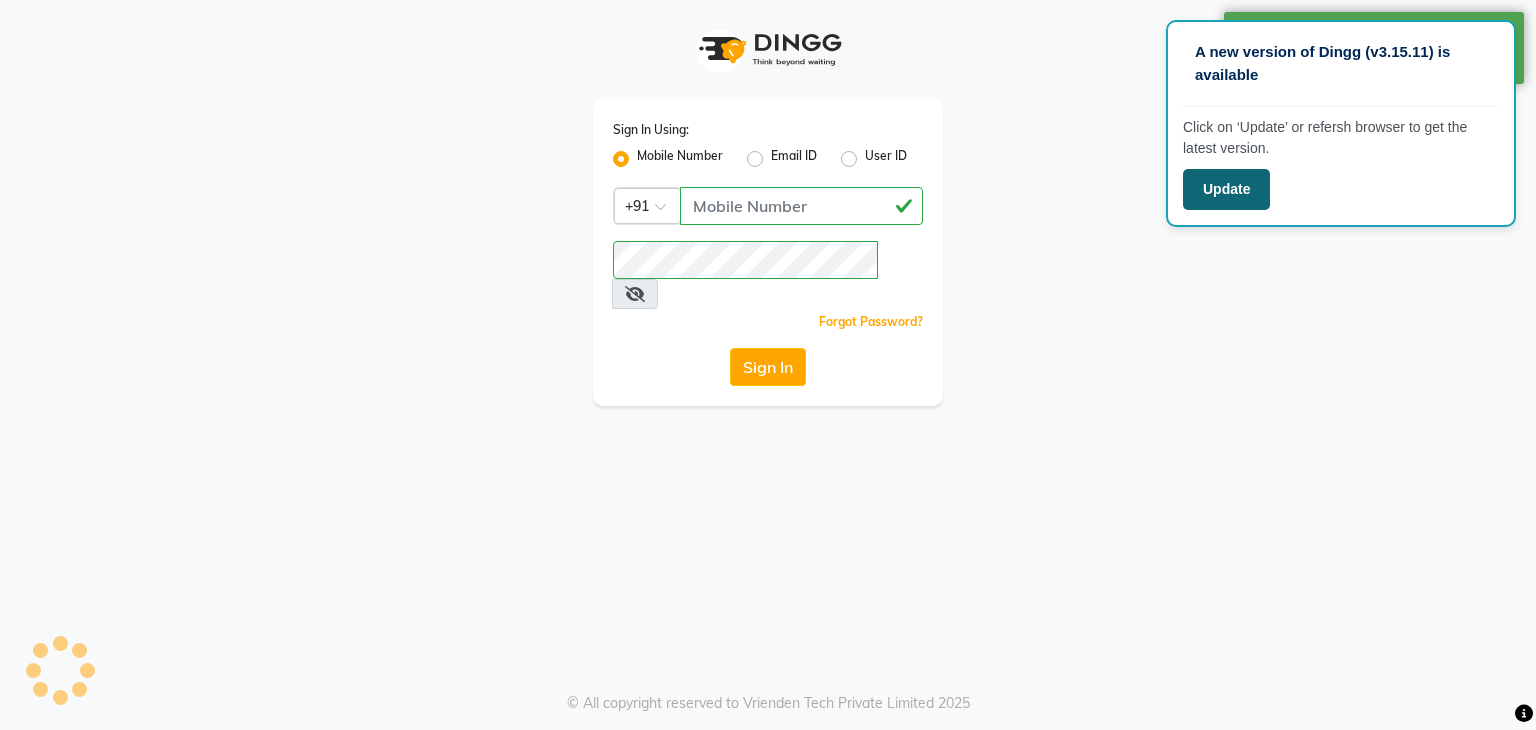 scroll, scrollTop: 0, scrollLeft: 0, axis: both 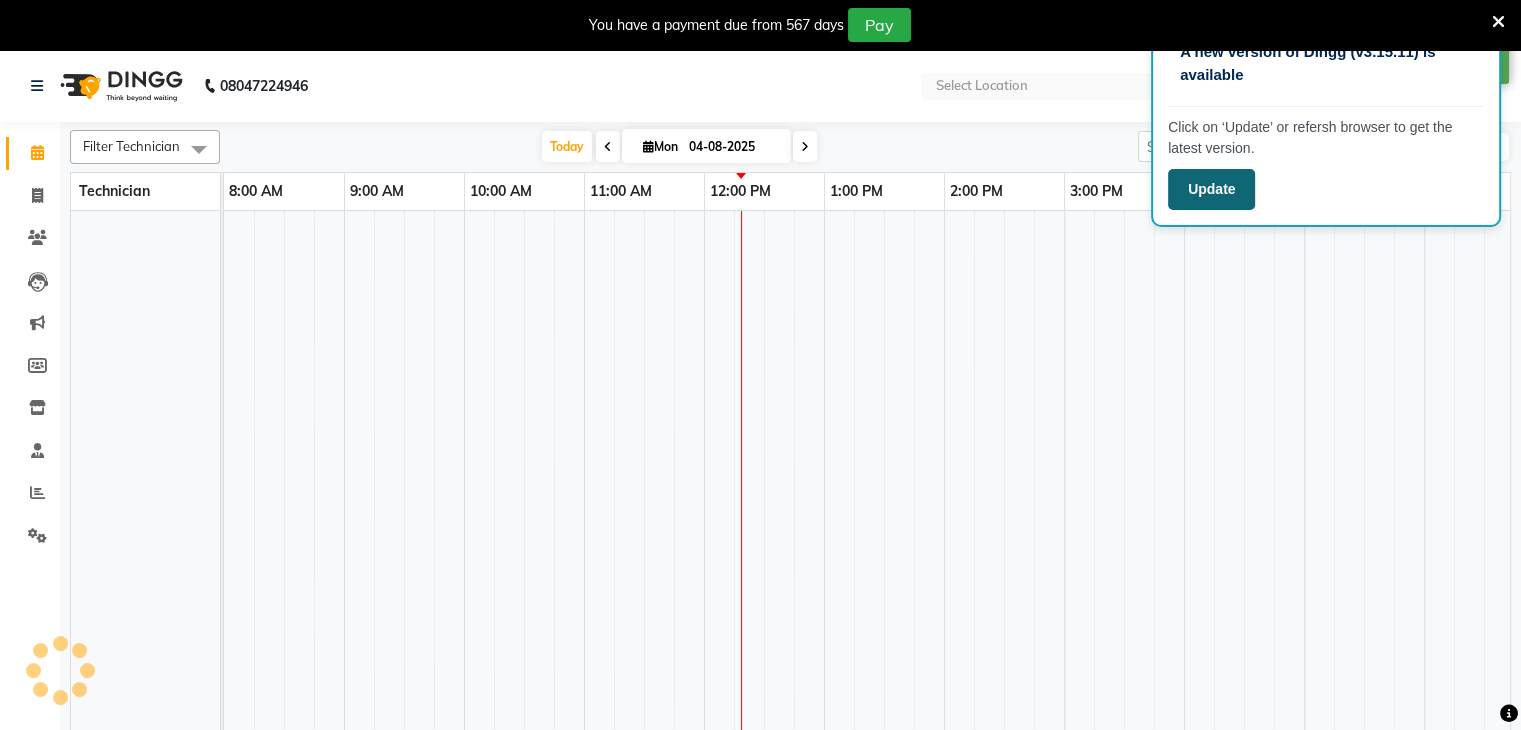 select on "en" 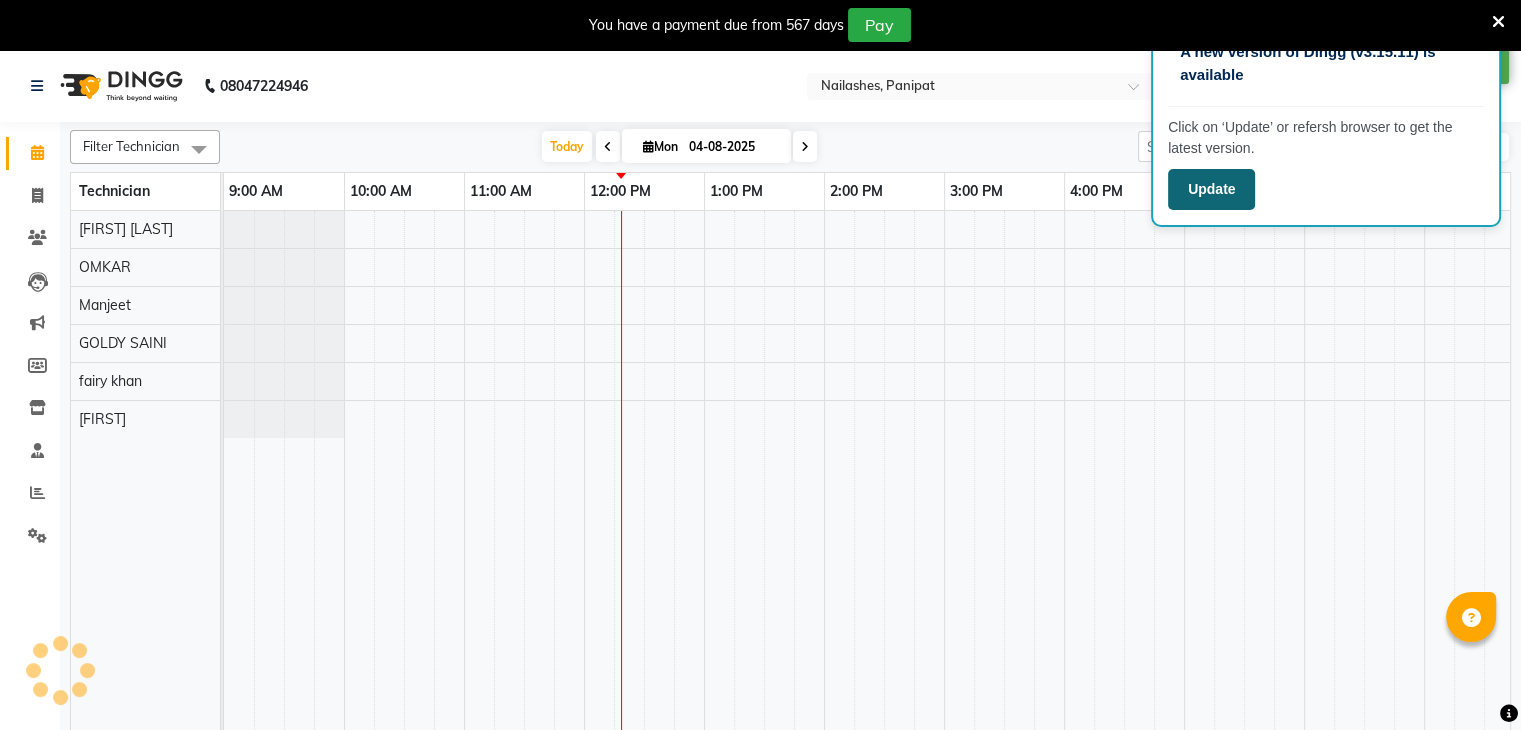 scroll, scrollTop: 0, scrollLeft: 0, axis: both 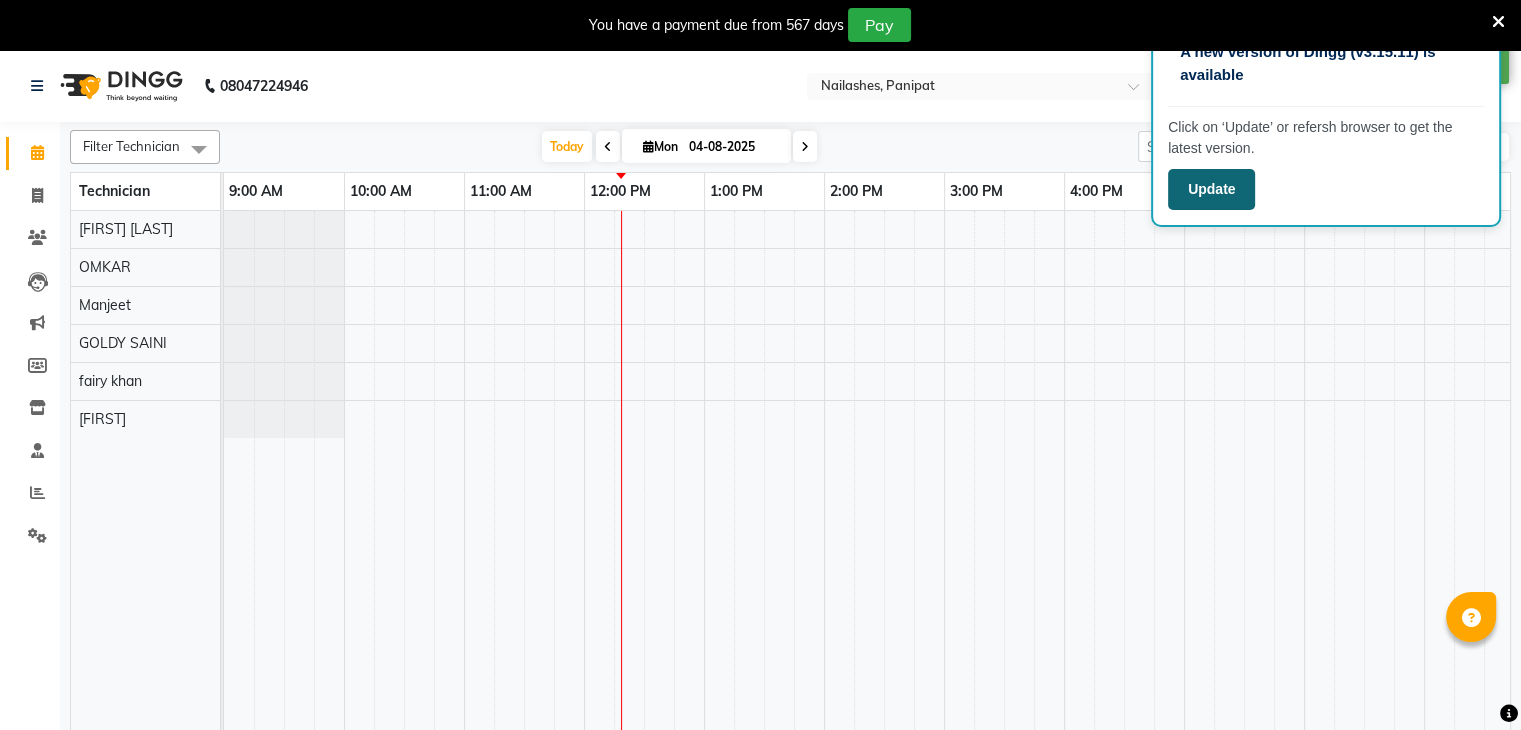 click on "Update" 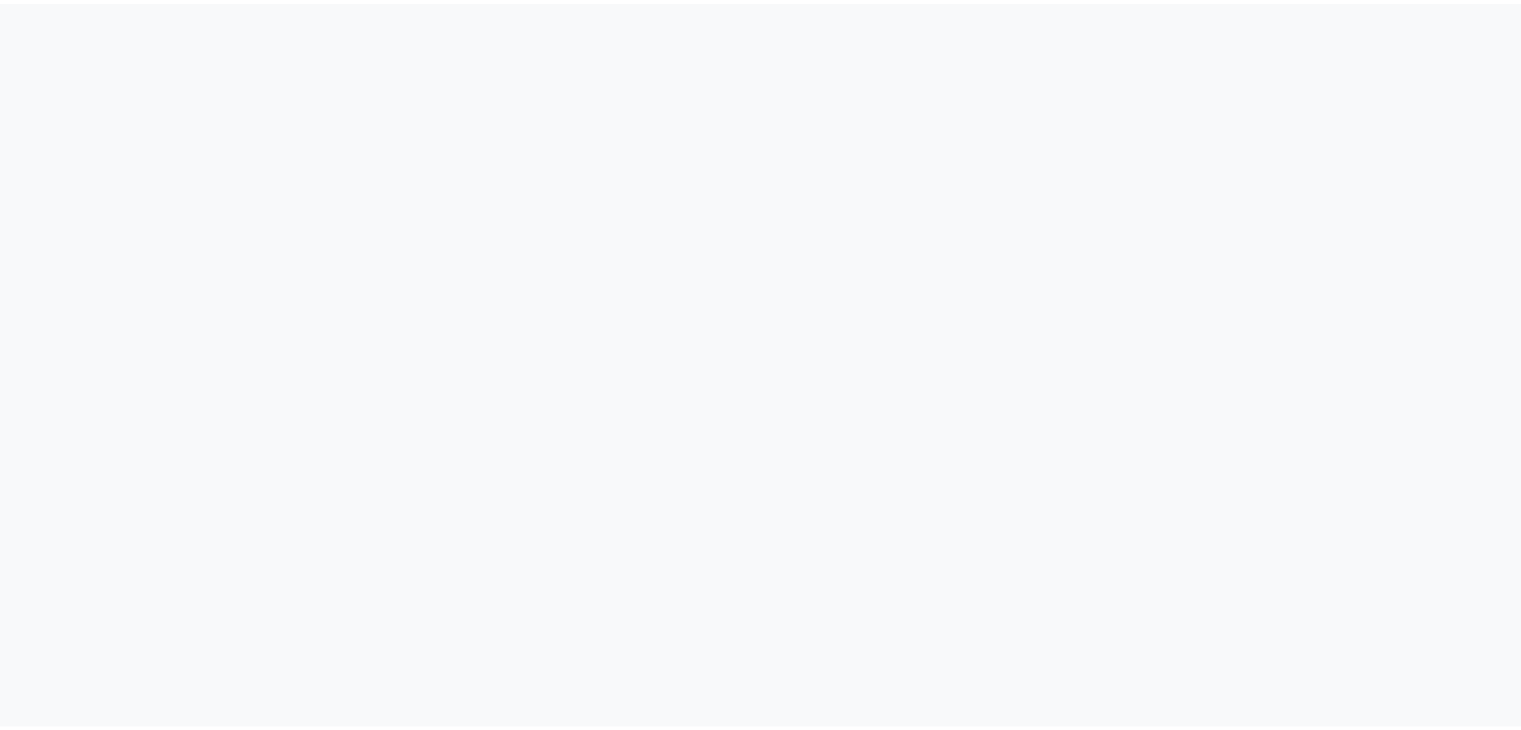scroll, scrollTop: 0, scrollLeft: 0, axis: both 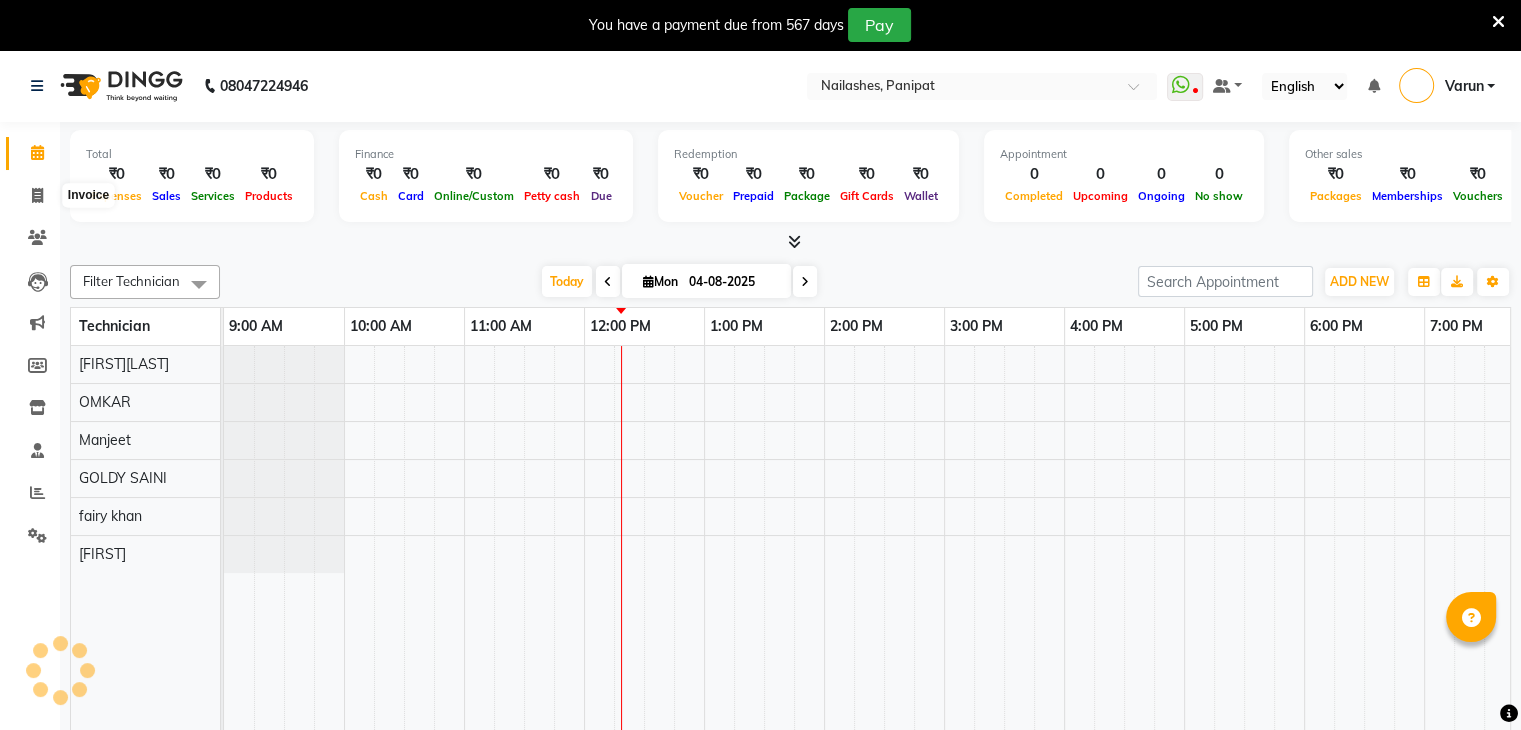 select on "en" 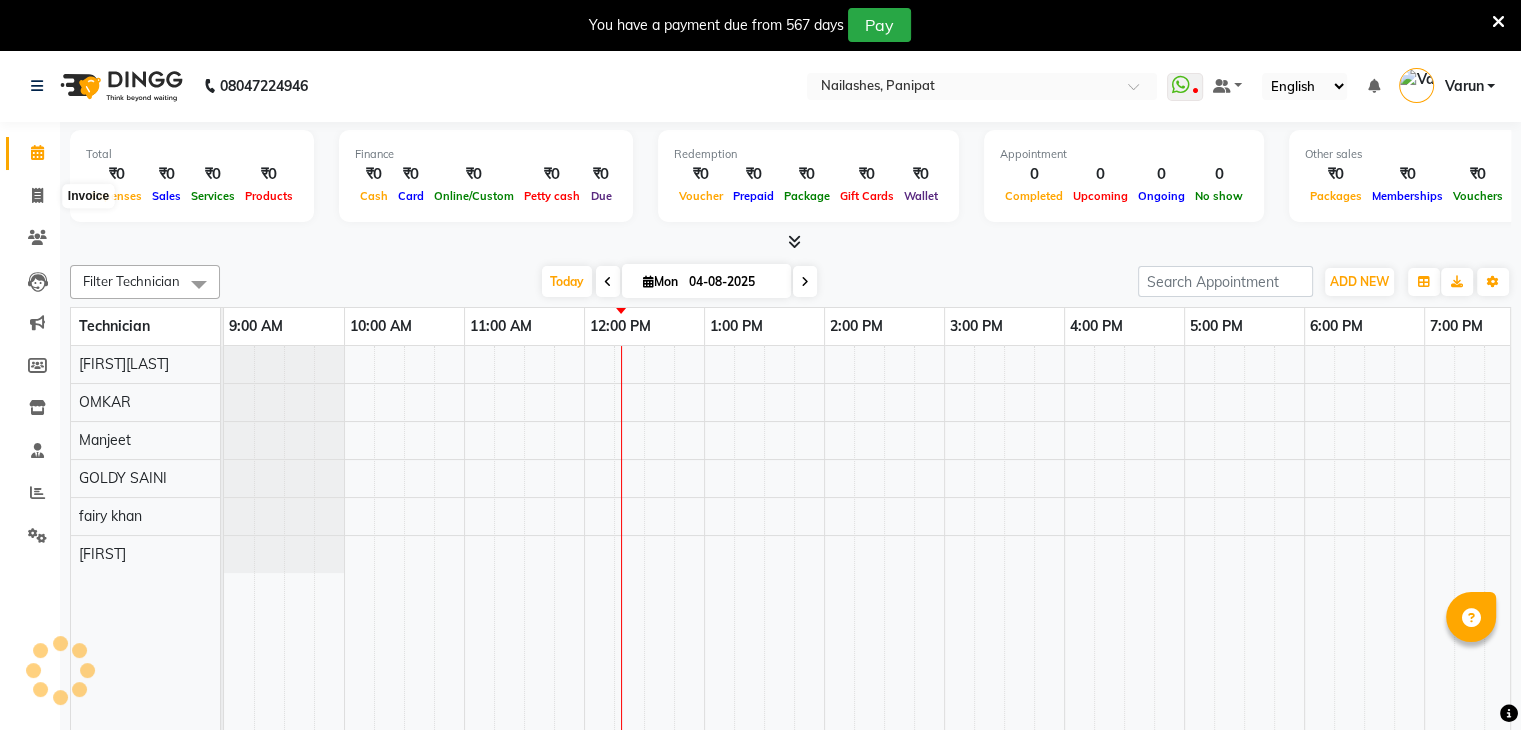 scroll, scrollTop: 0, scrollLeft: 0, axis: both 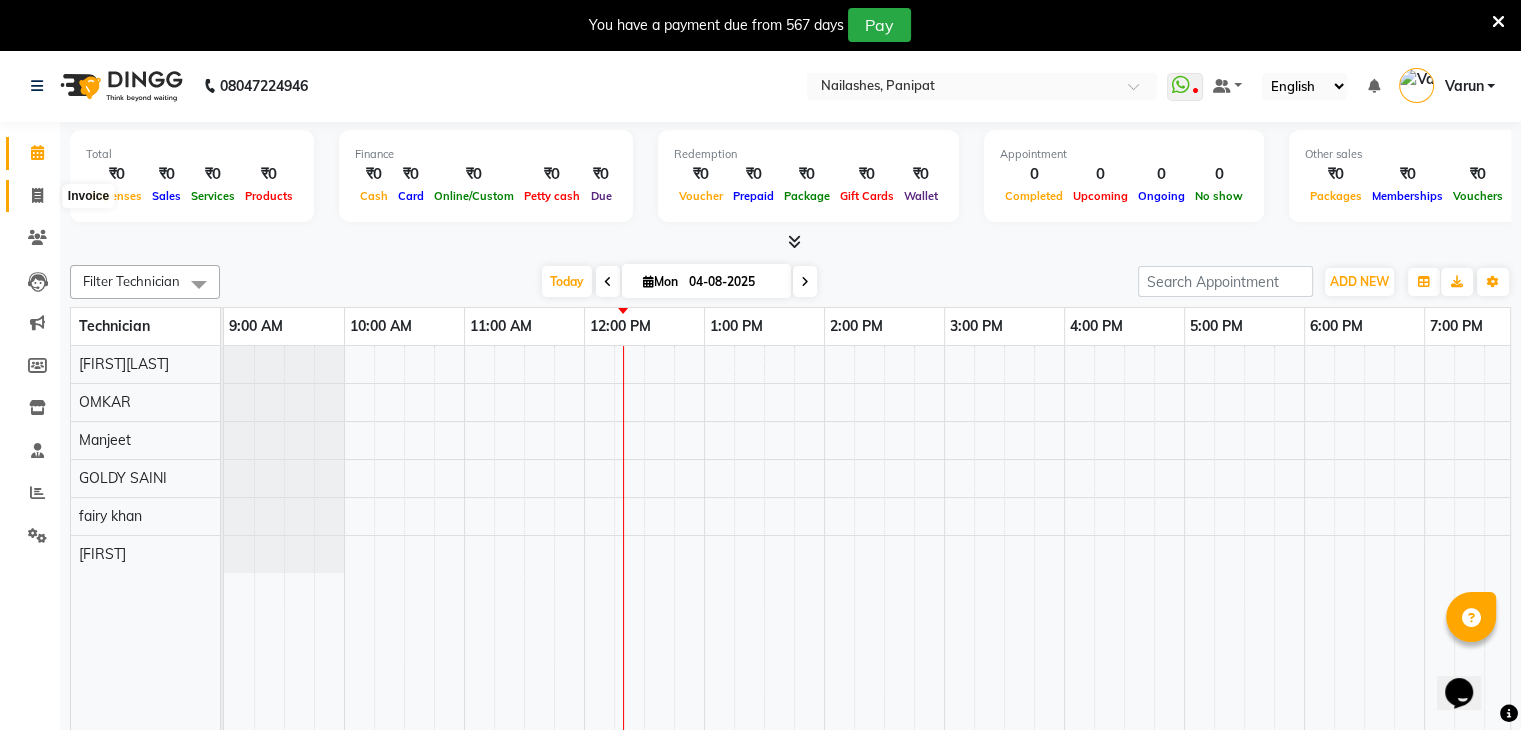 click 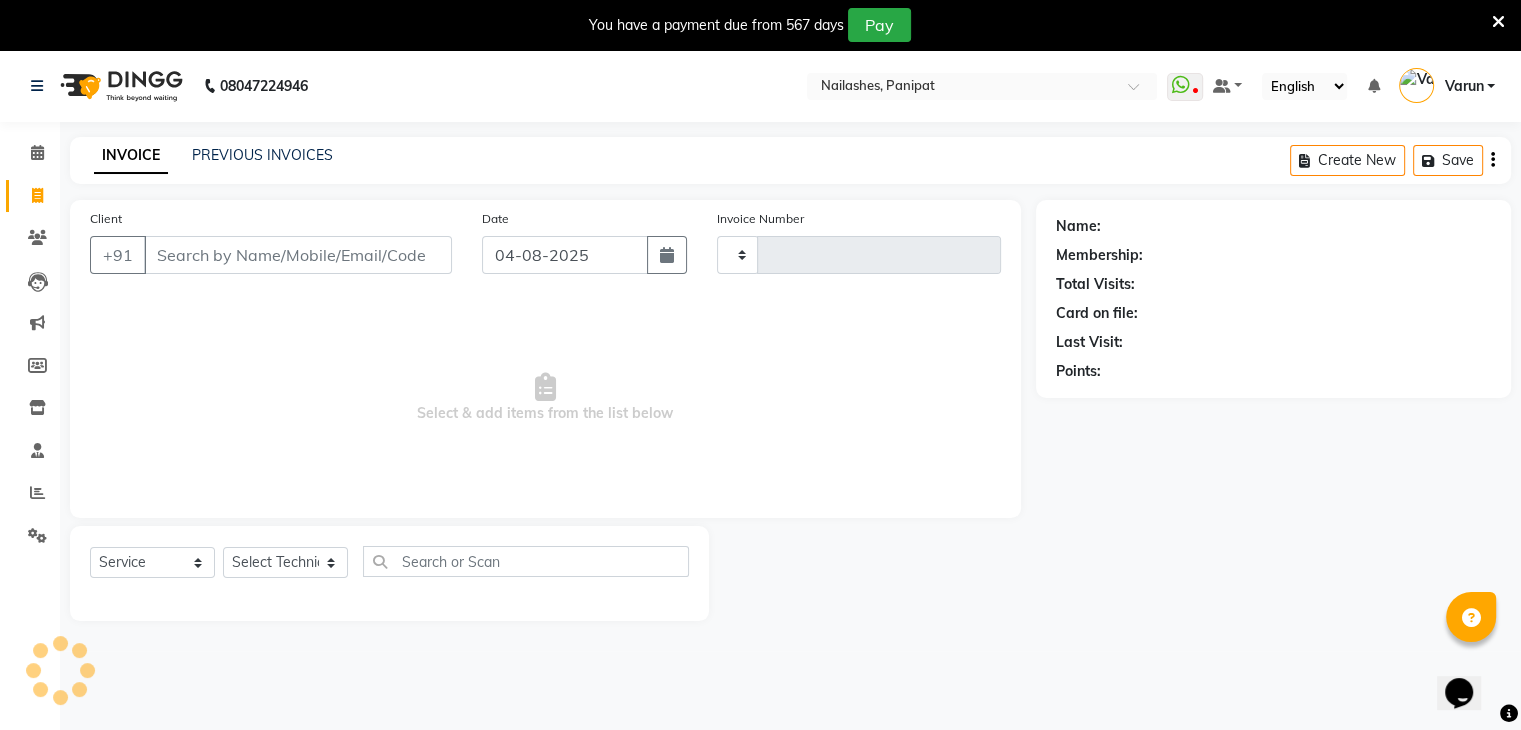 type on "[PHONE]" 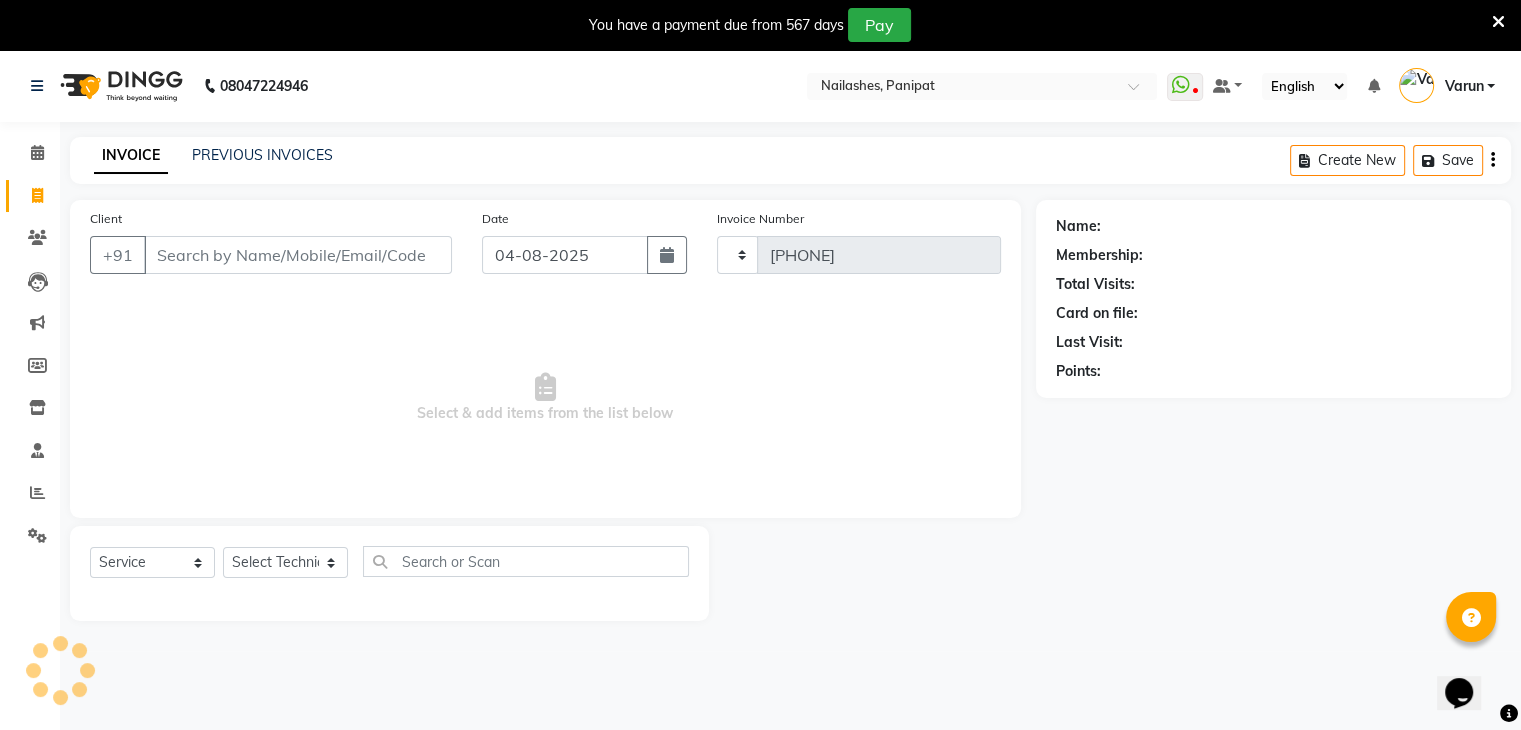 select on "[PHONE]" 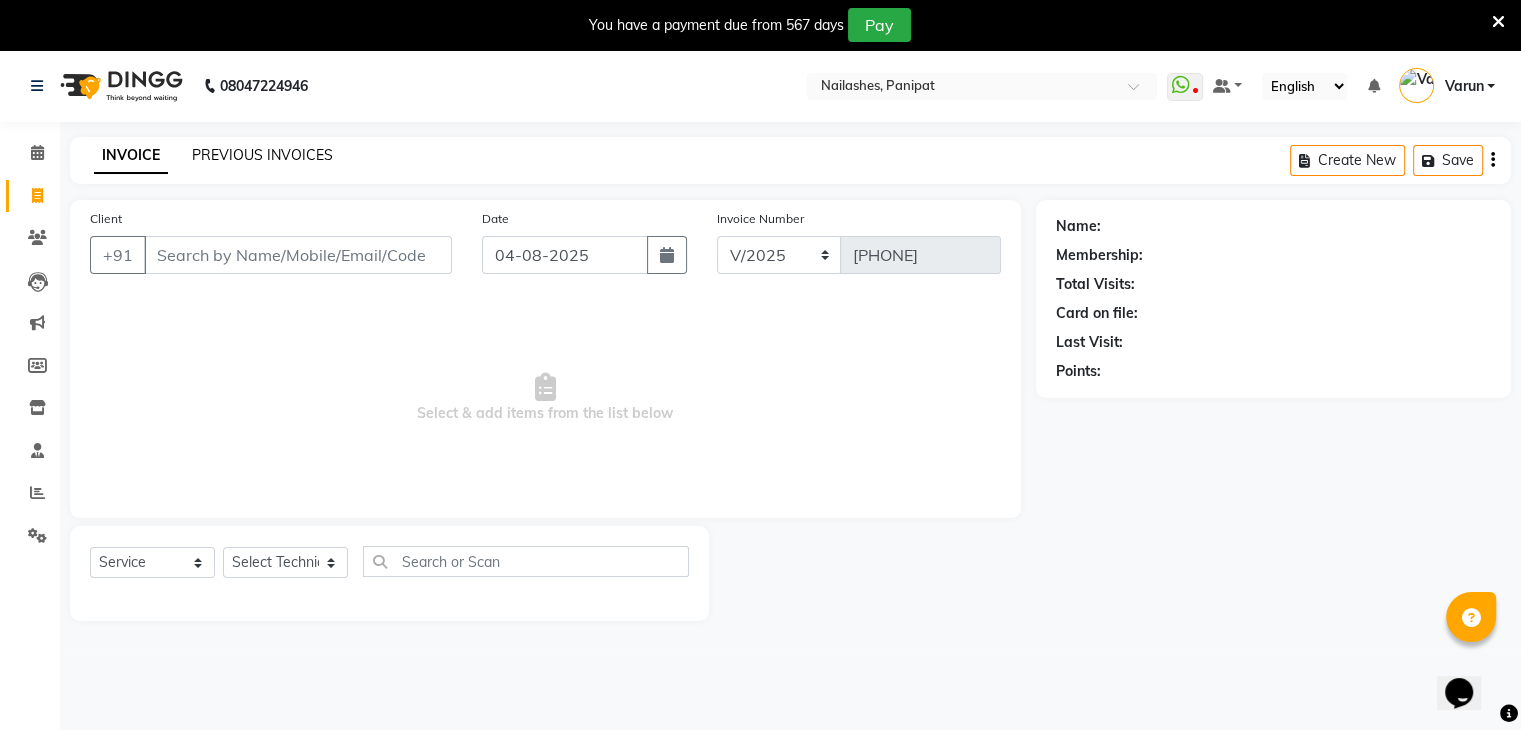 click on "PREVIOUS INVOICES" 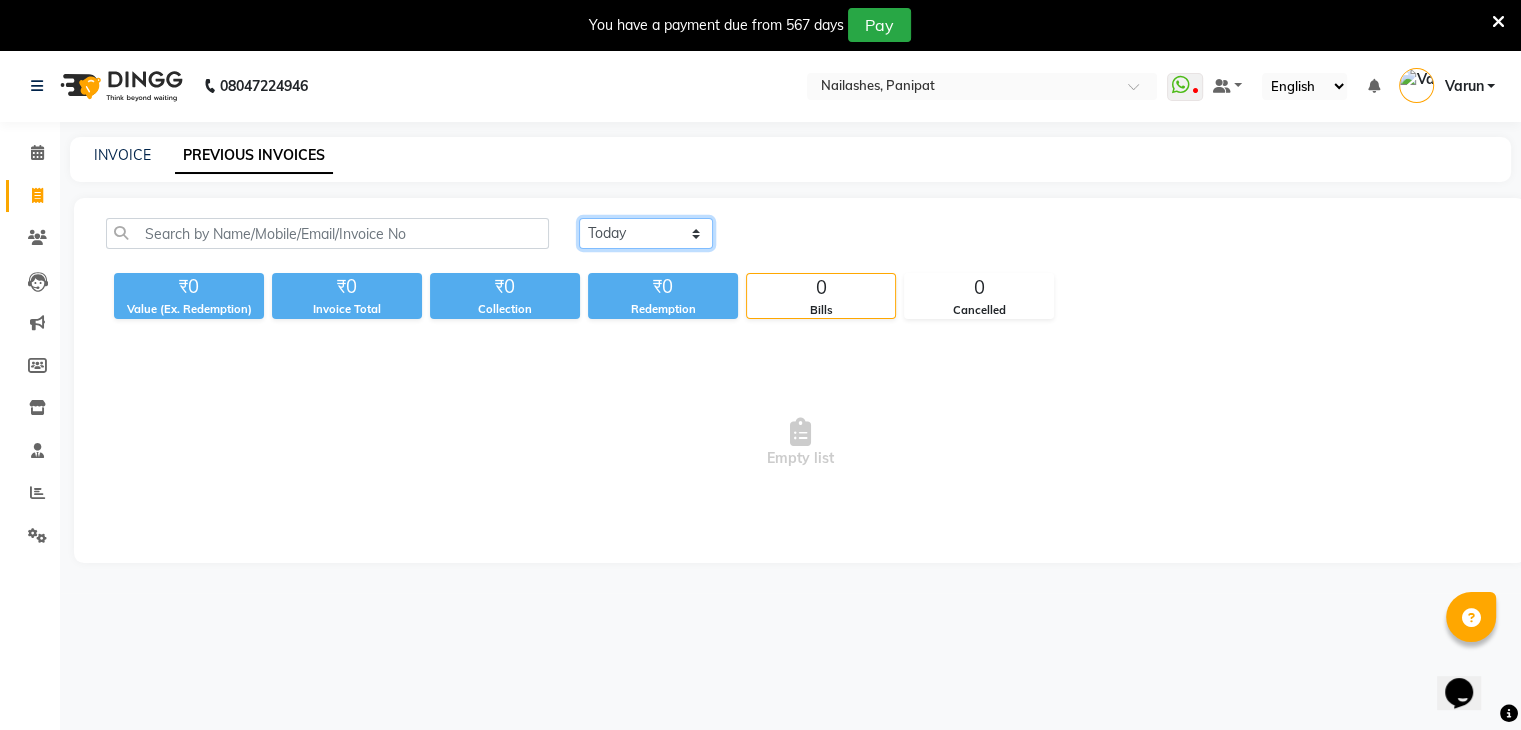 click on "Today Yesterday Custom Range" 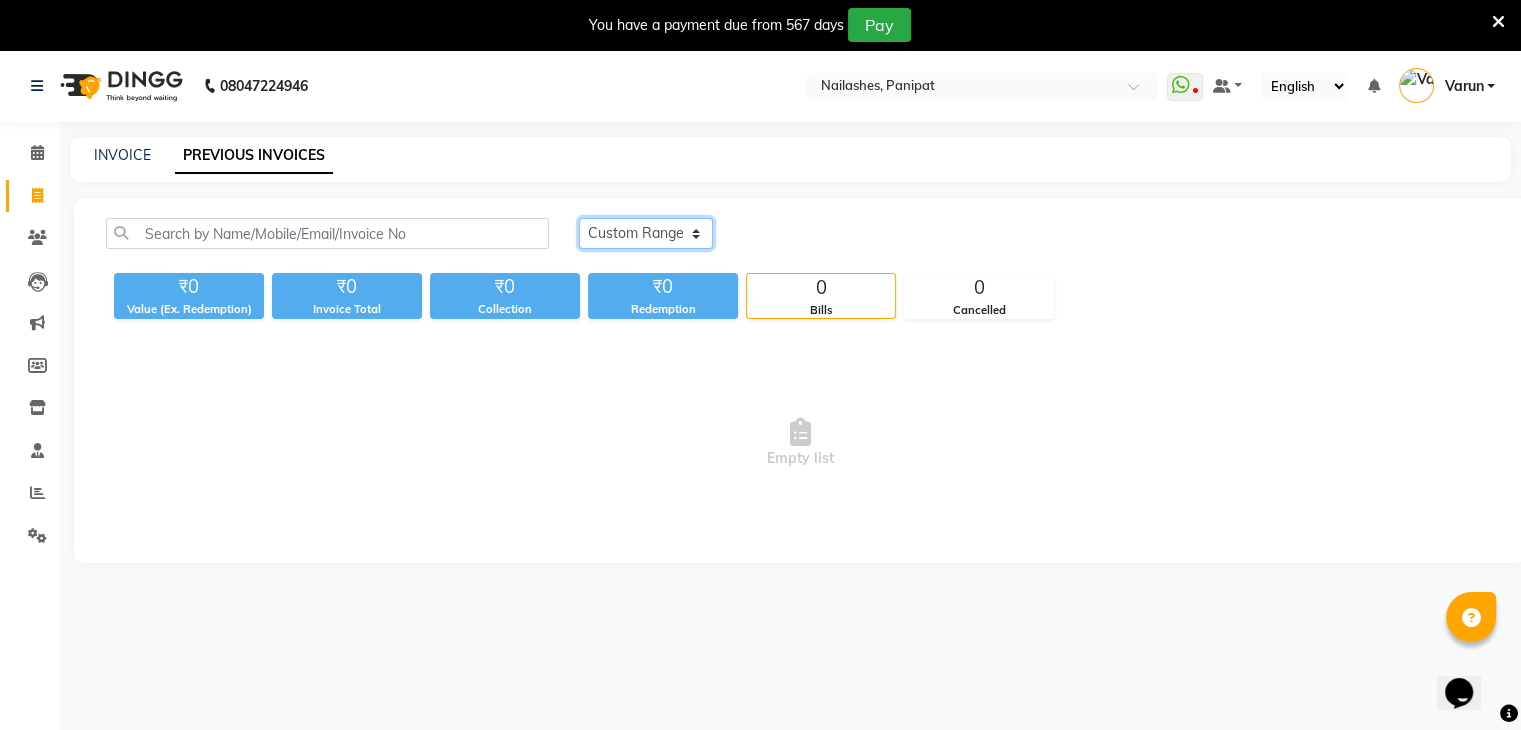 click on "Today Yesterday Custom Range" 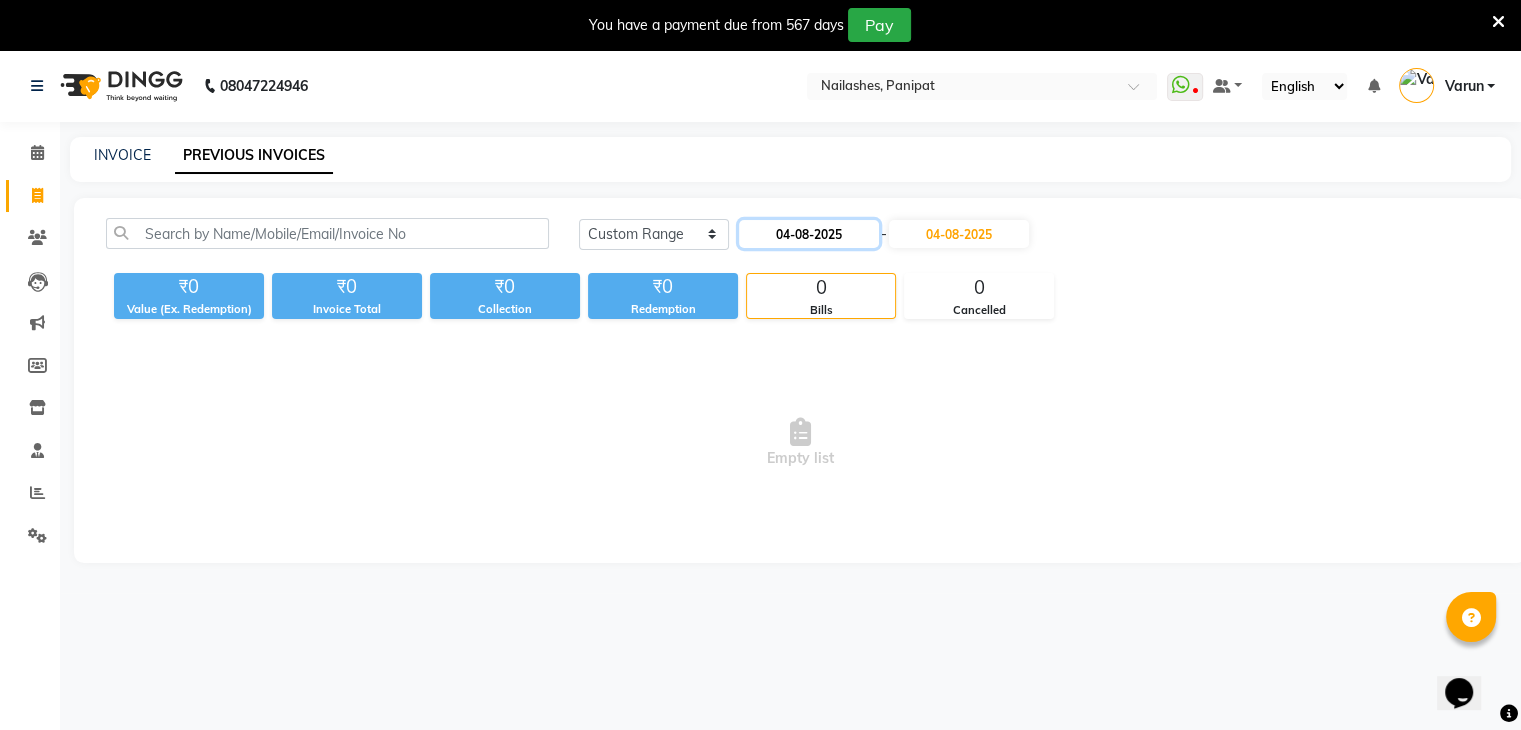 click on "04-08-2025" 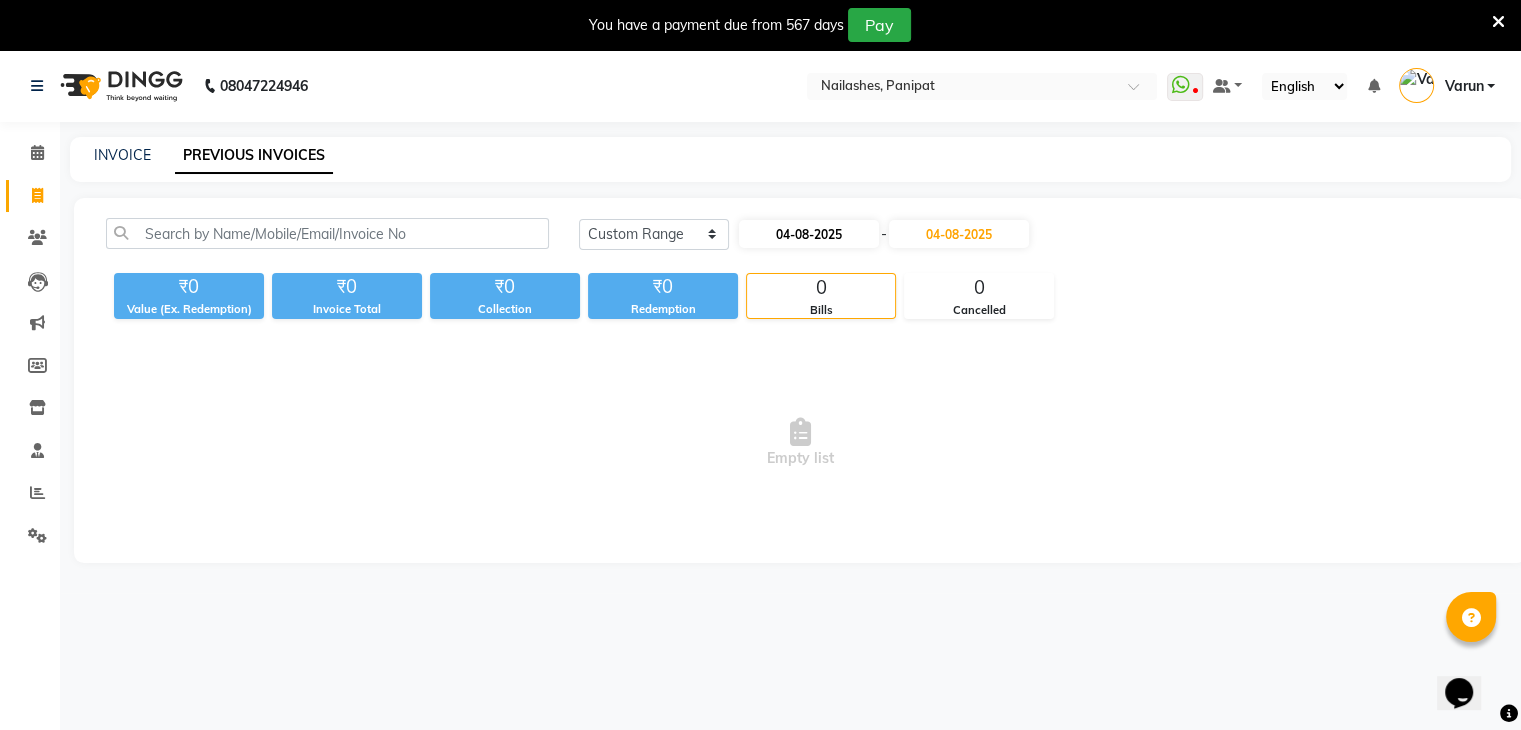 select on "8" 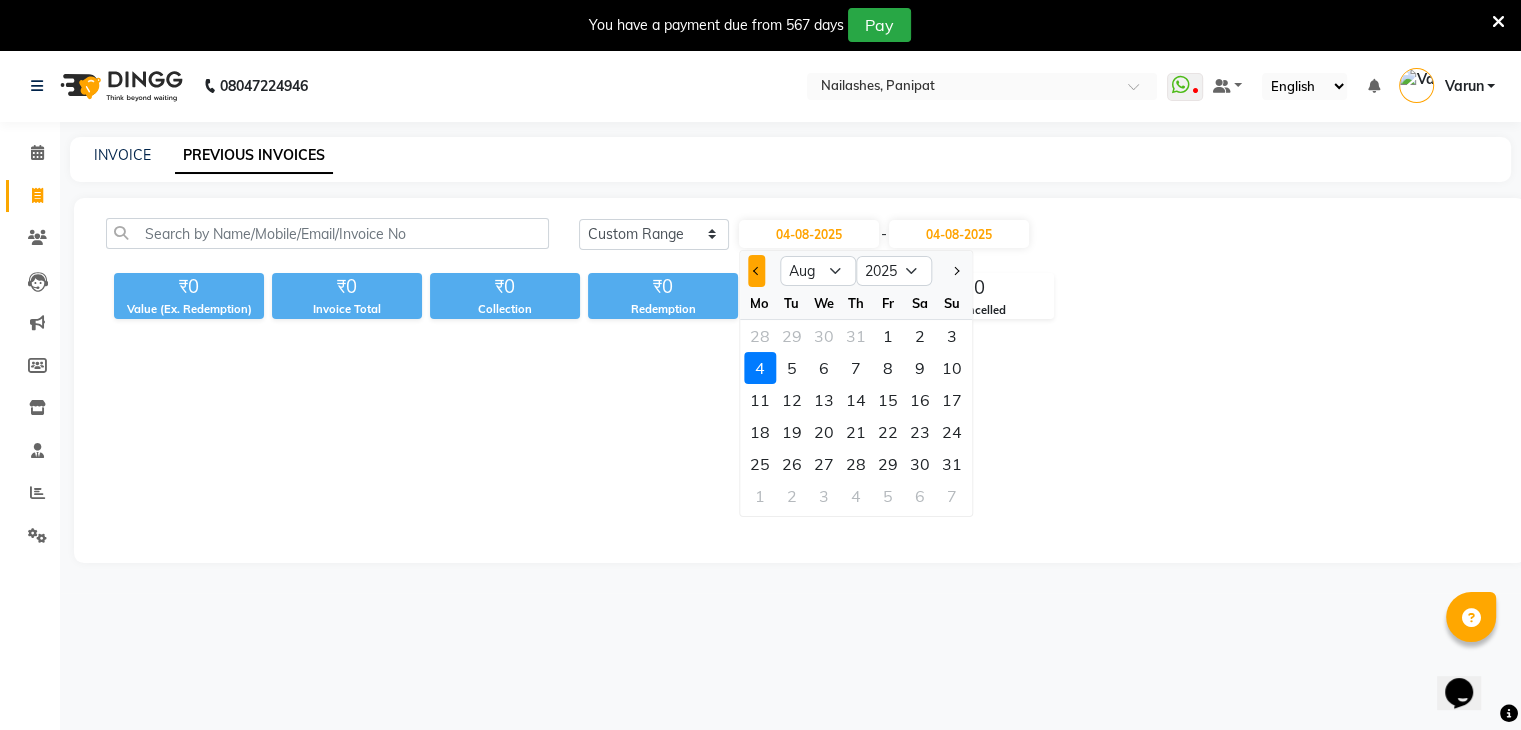 click 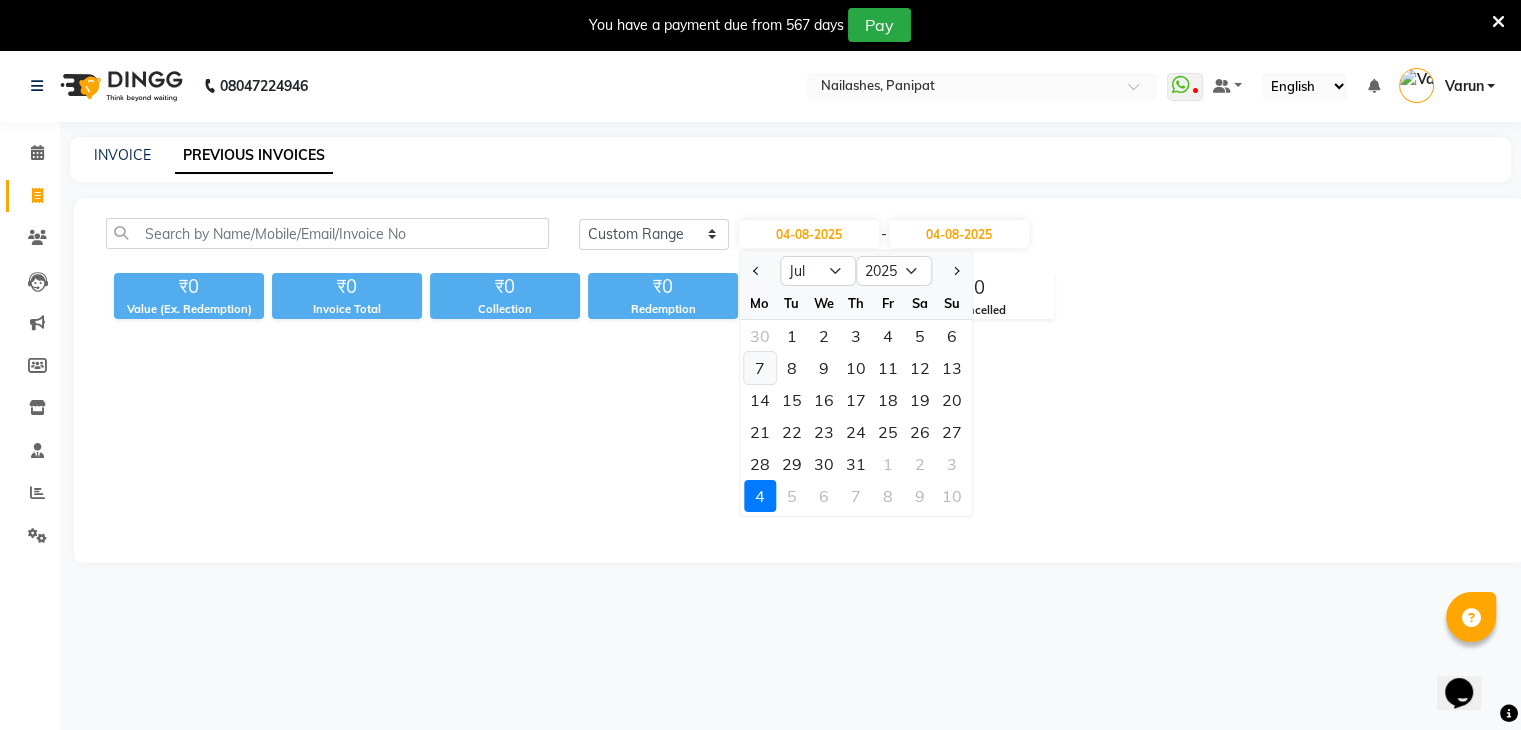 click on "7" 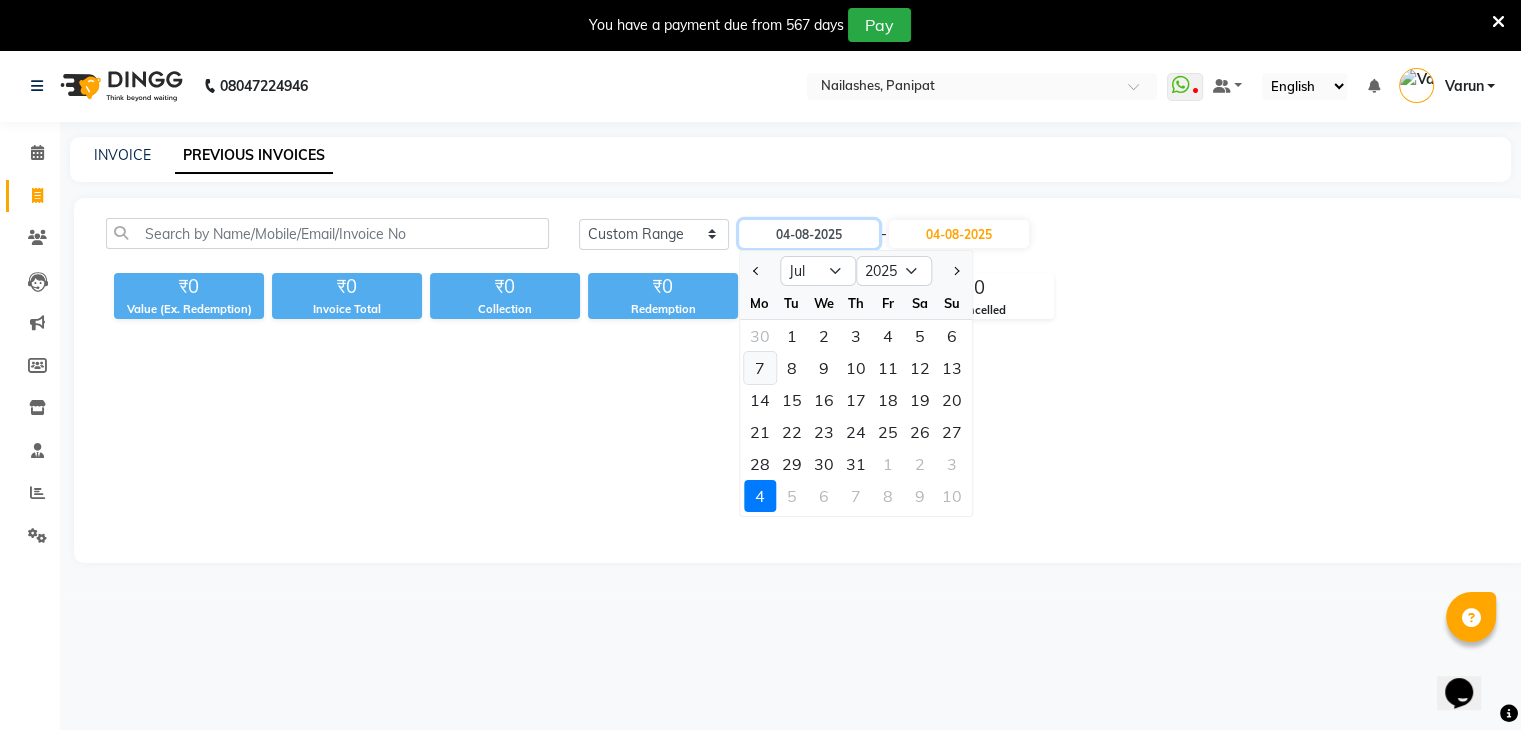 type on "07-07-2025" 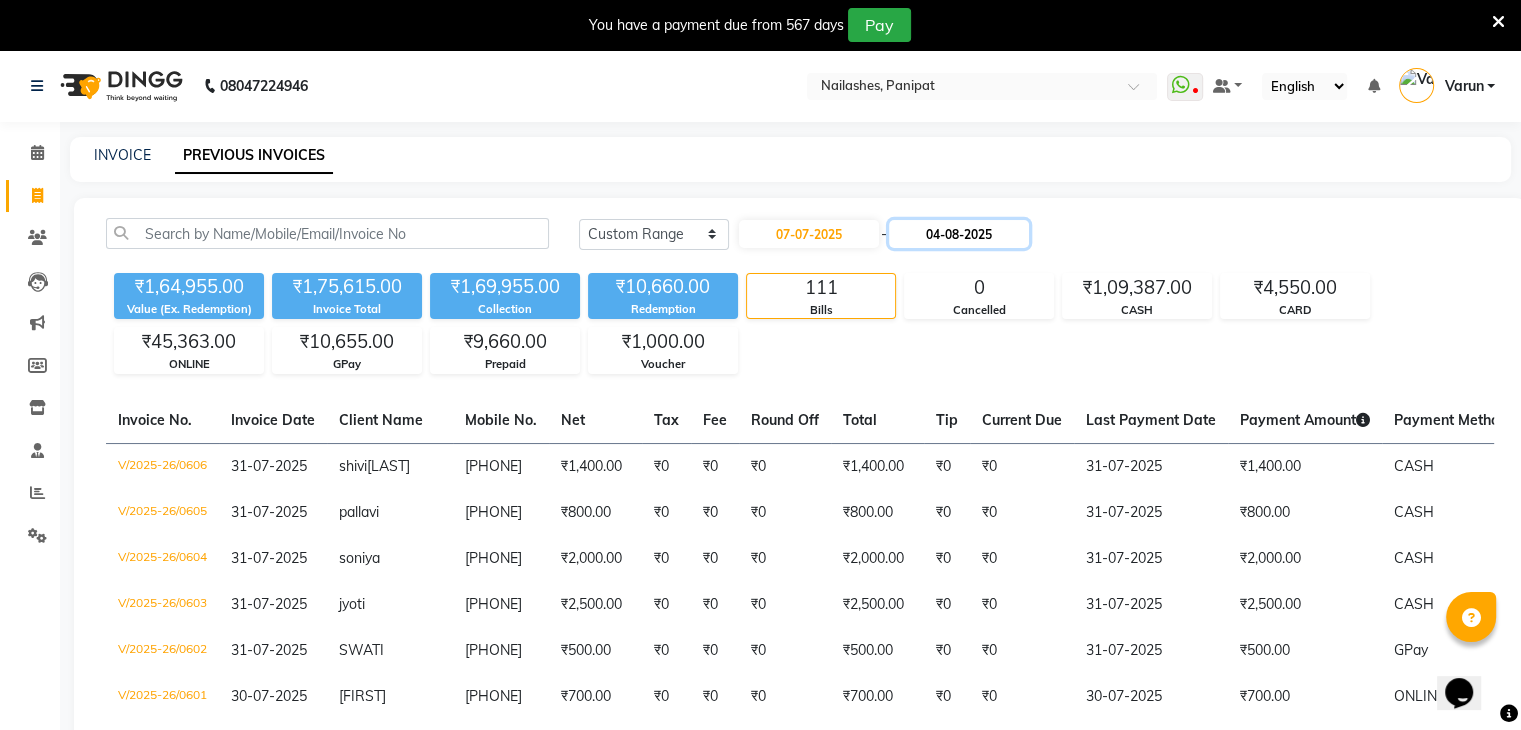 click on "04-08-2025" 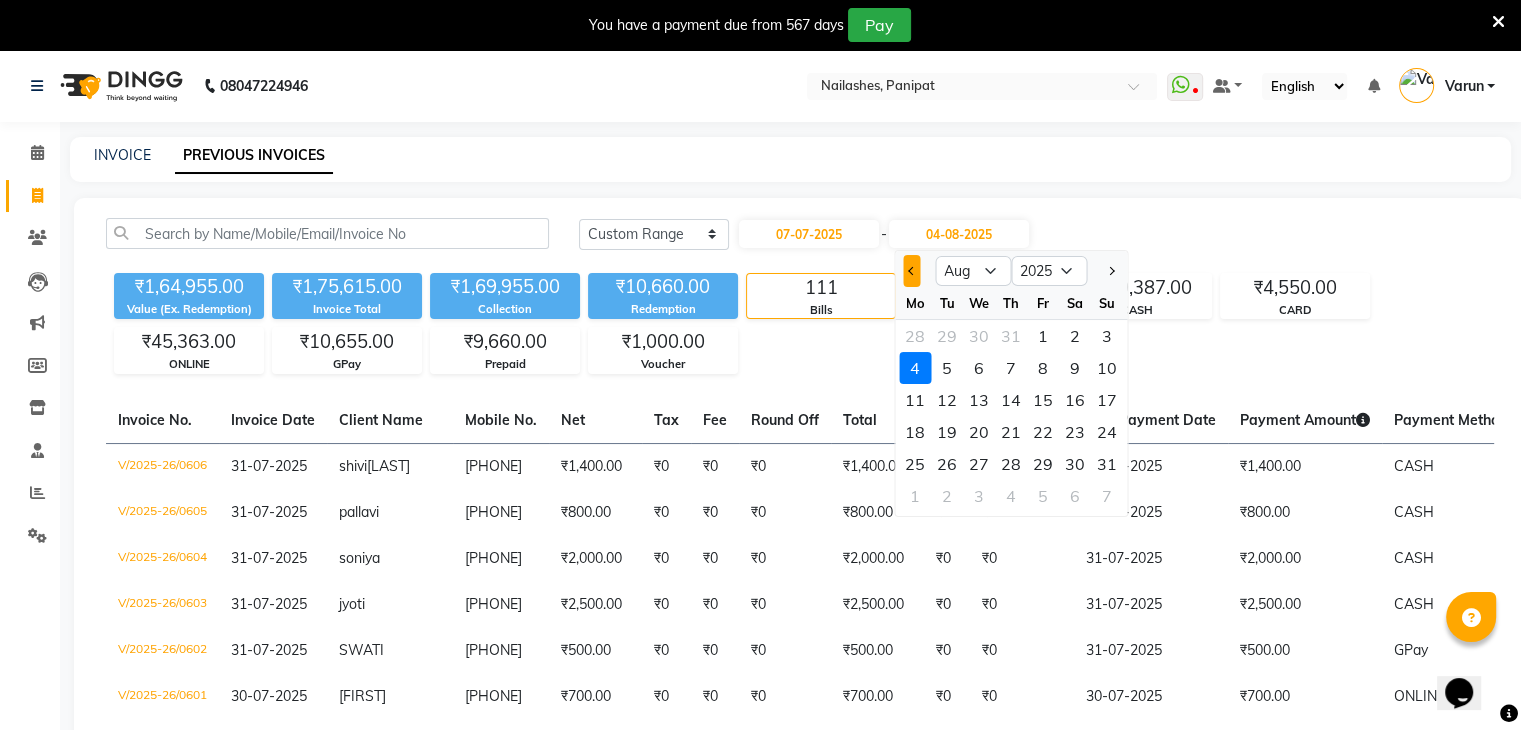 click 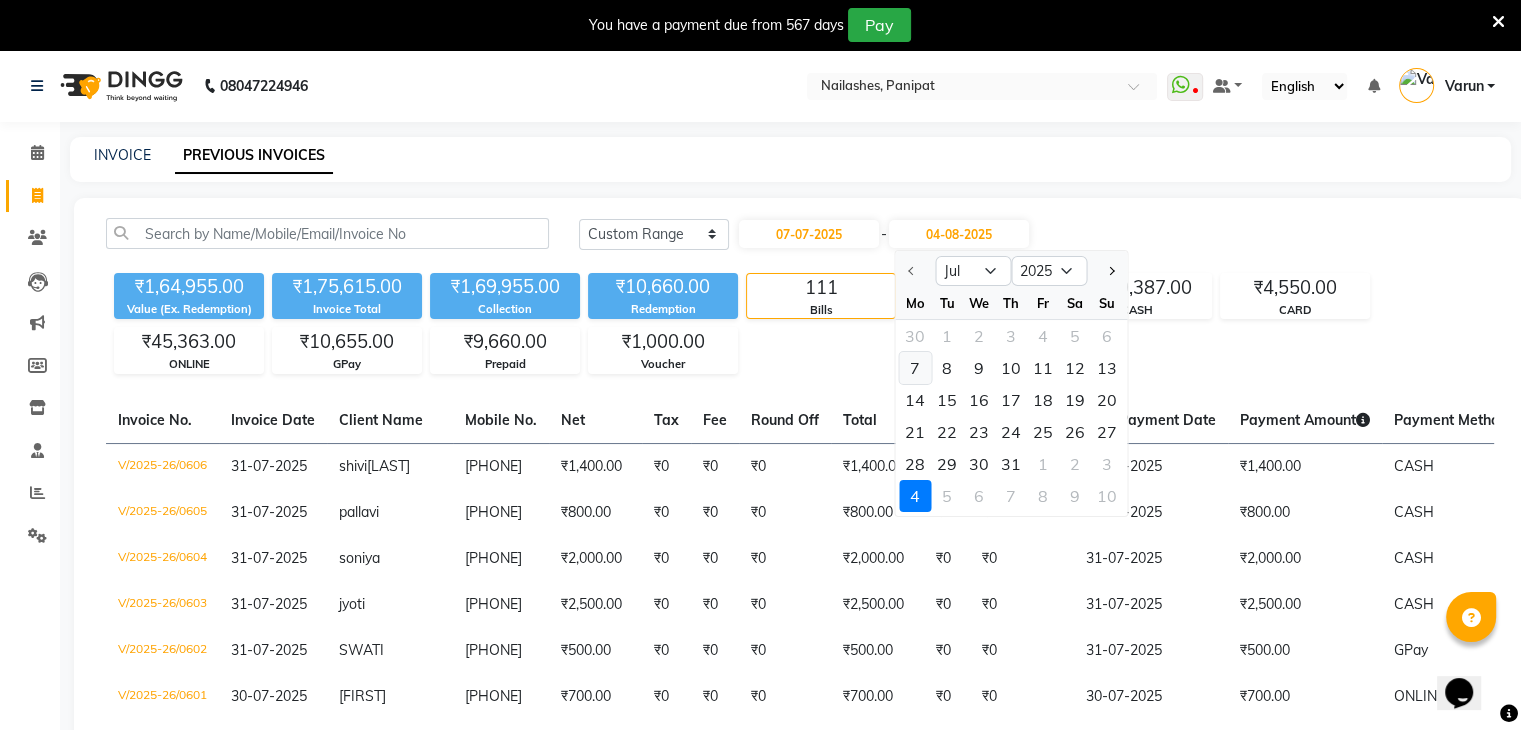 click on "7" 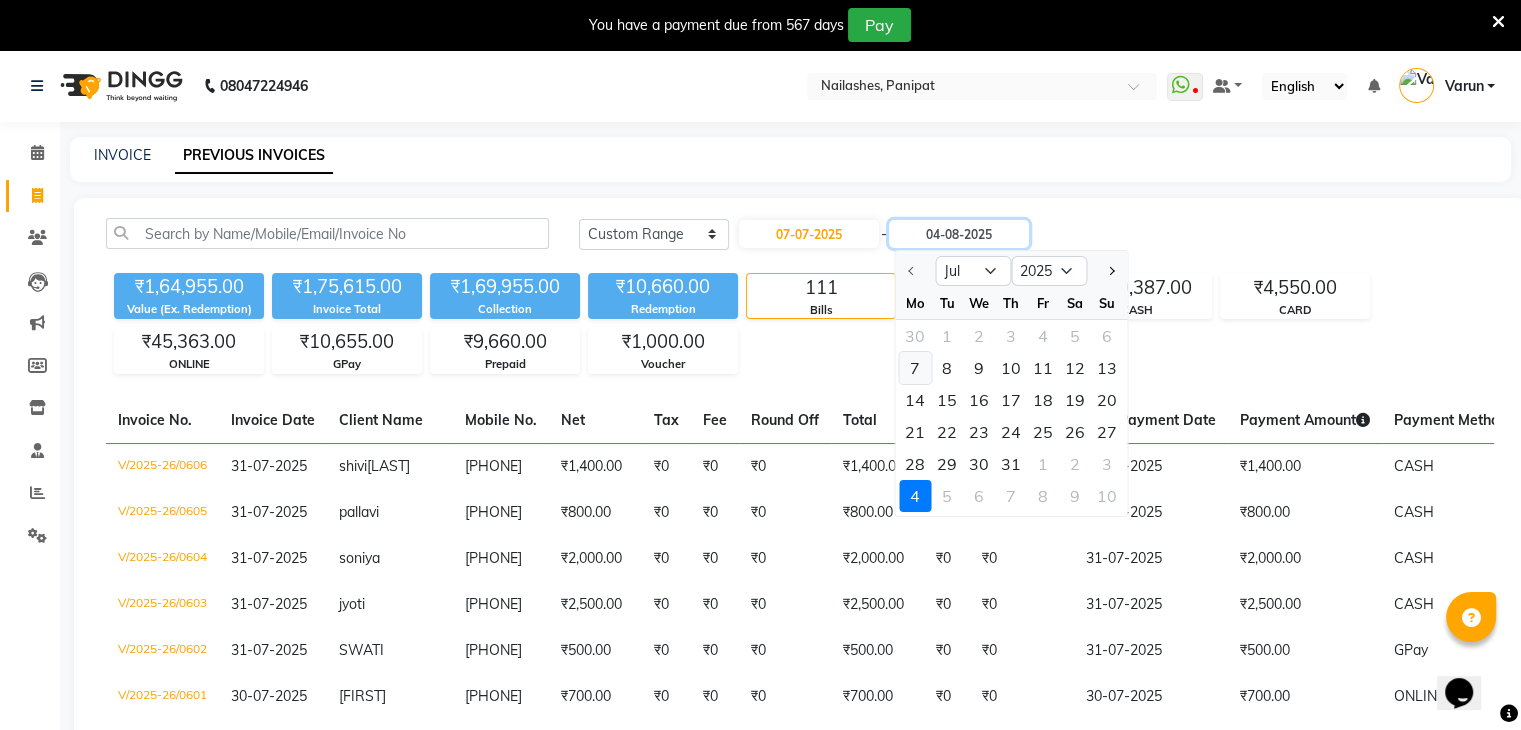 type on "07-07-2025" 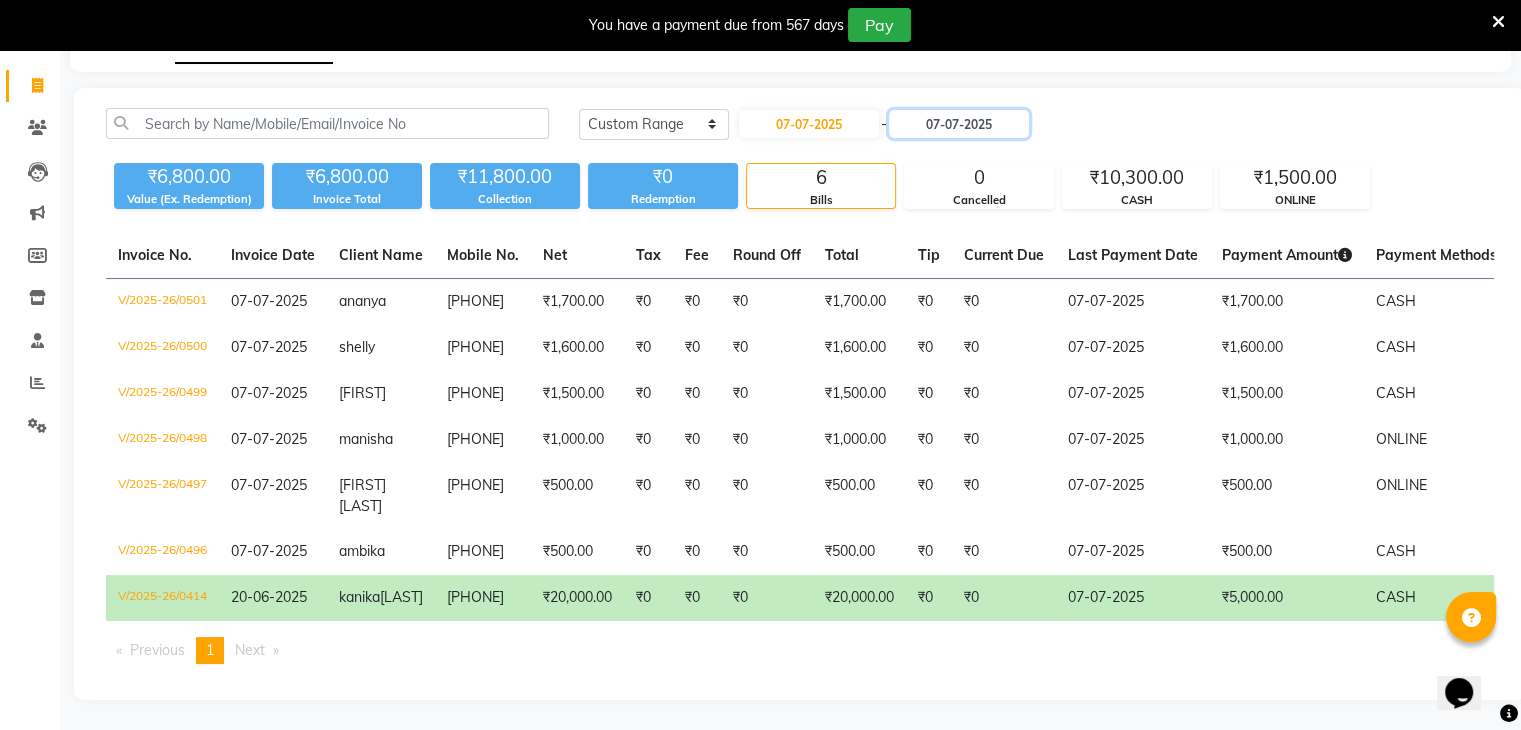 scroll, scrollTop: 126, scrollLeft: 0, axis: vertical 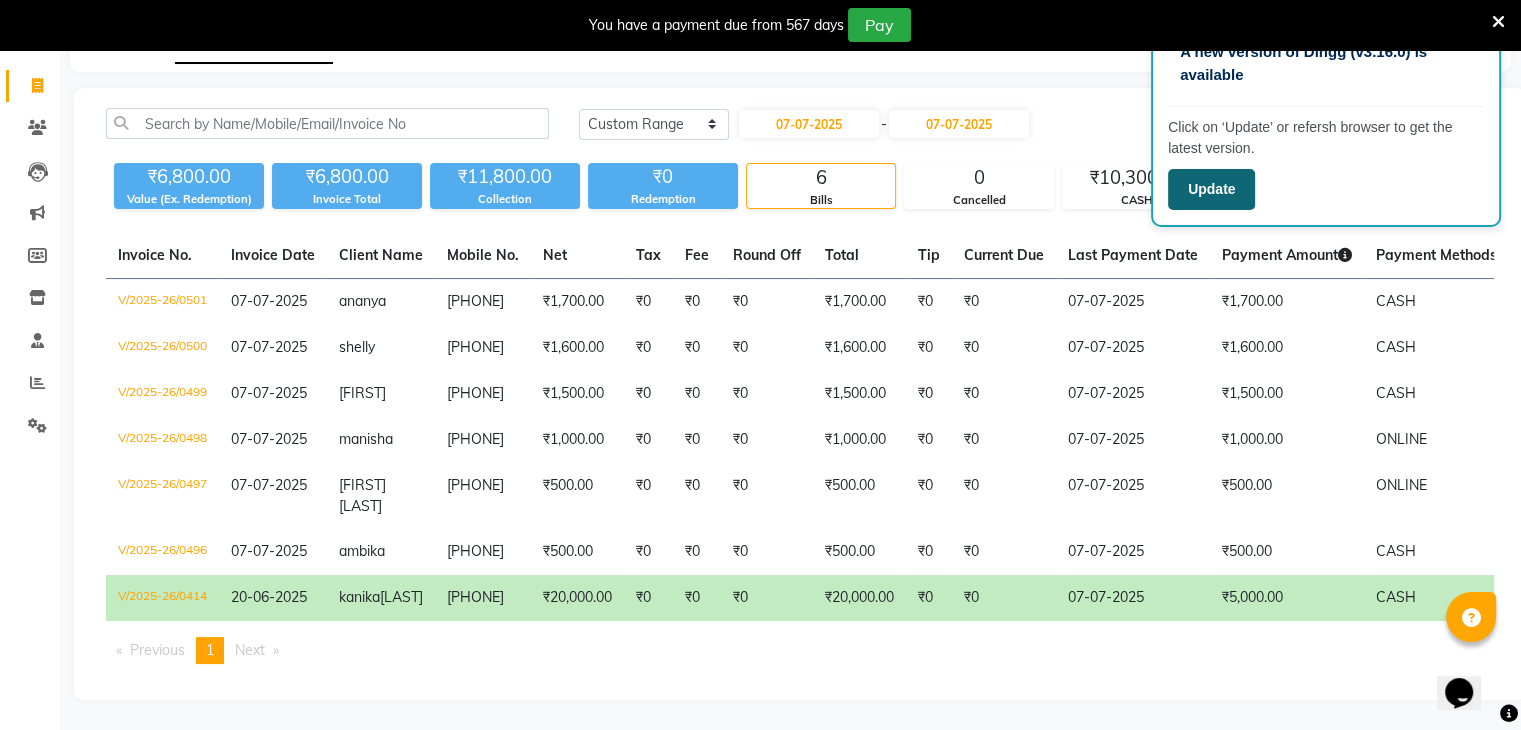 click on "Update" 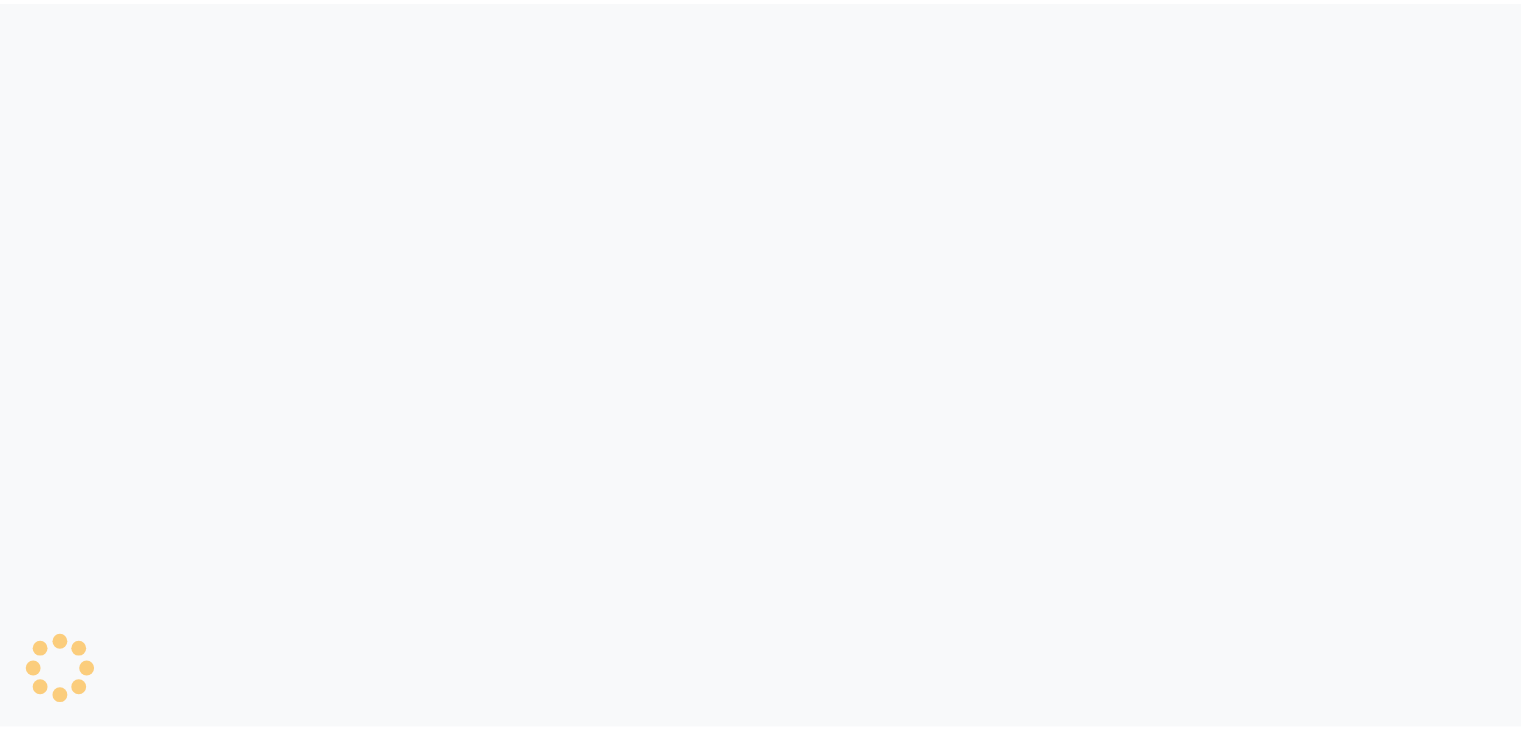 scroll, scrollTop: 0, scrollLeft: 0, axis: both 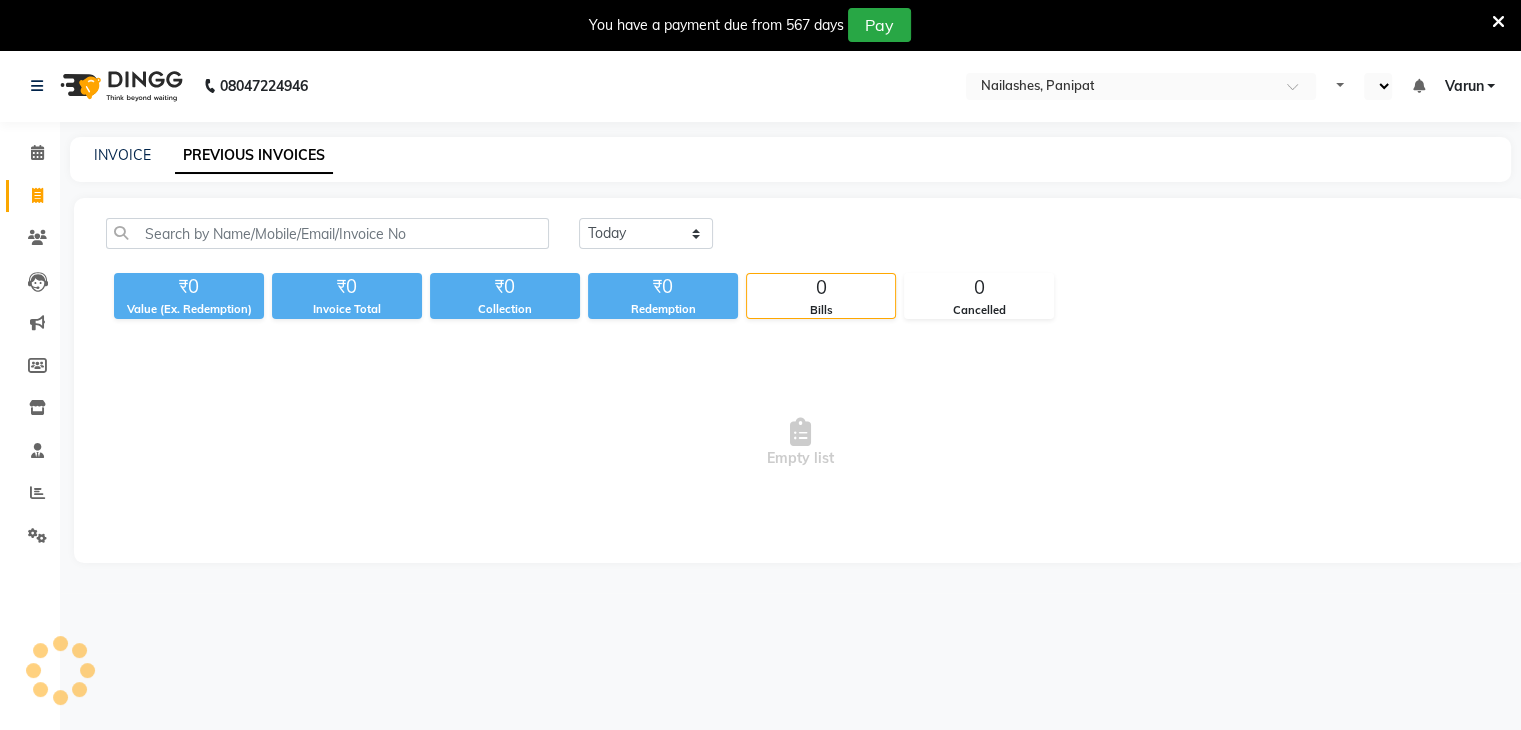 select on "en" 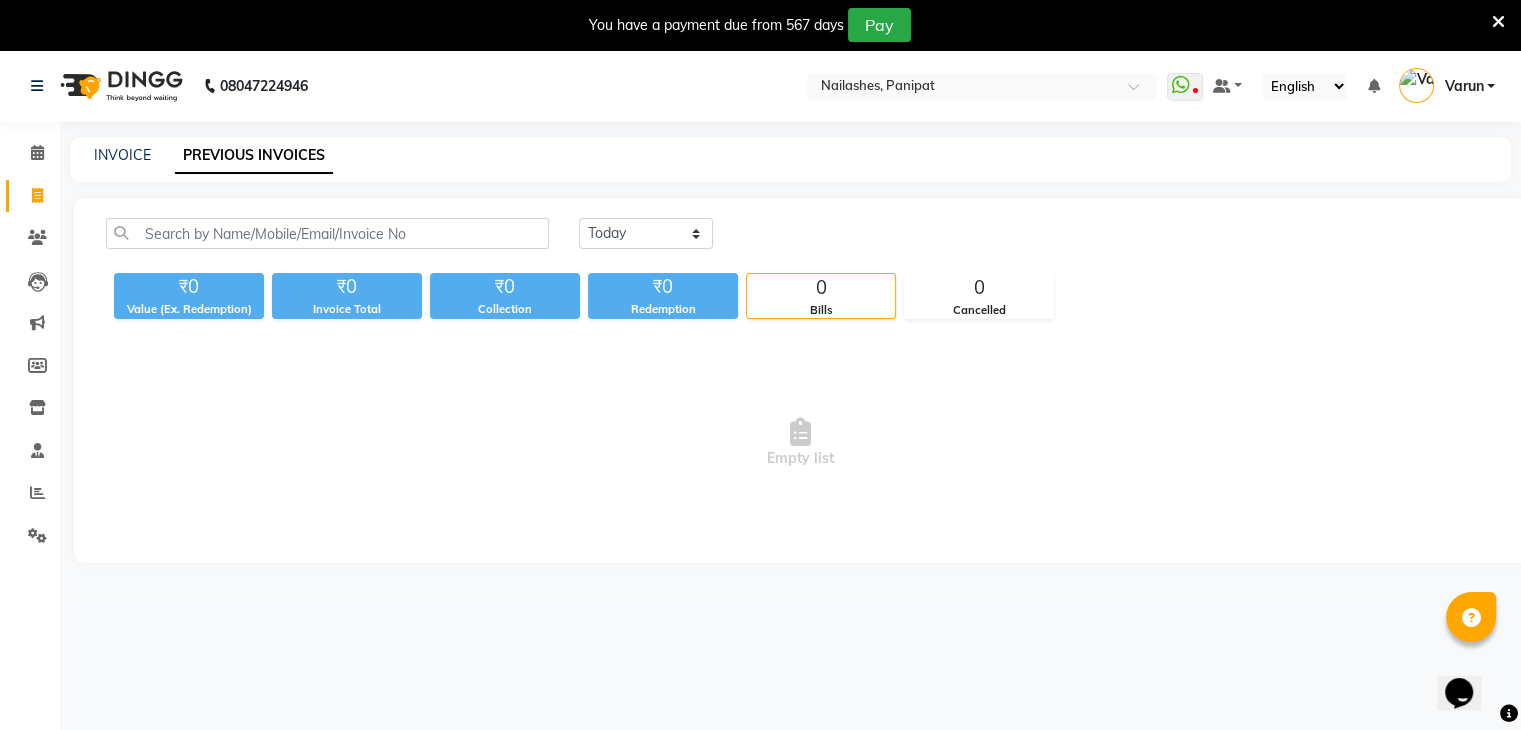 scroll, scrollTop: 0, scrollLeft: 0, axis: both 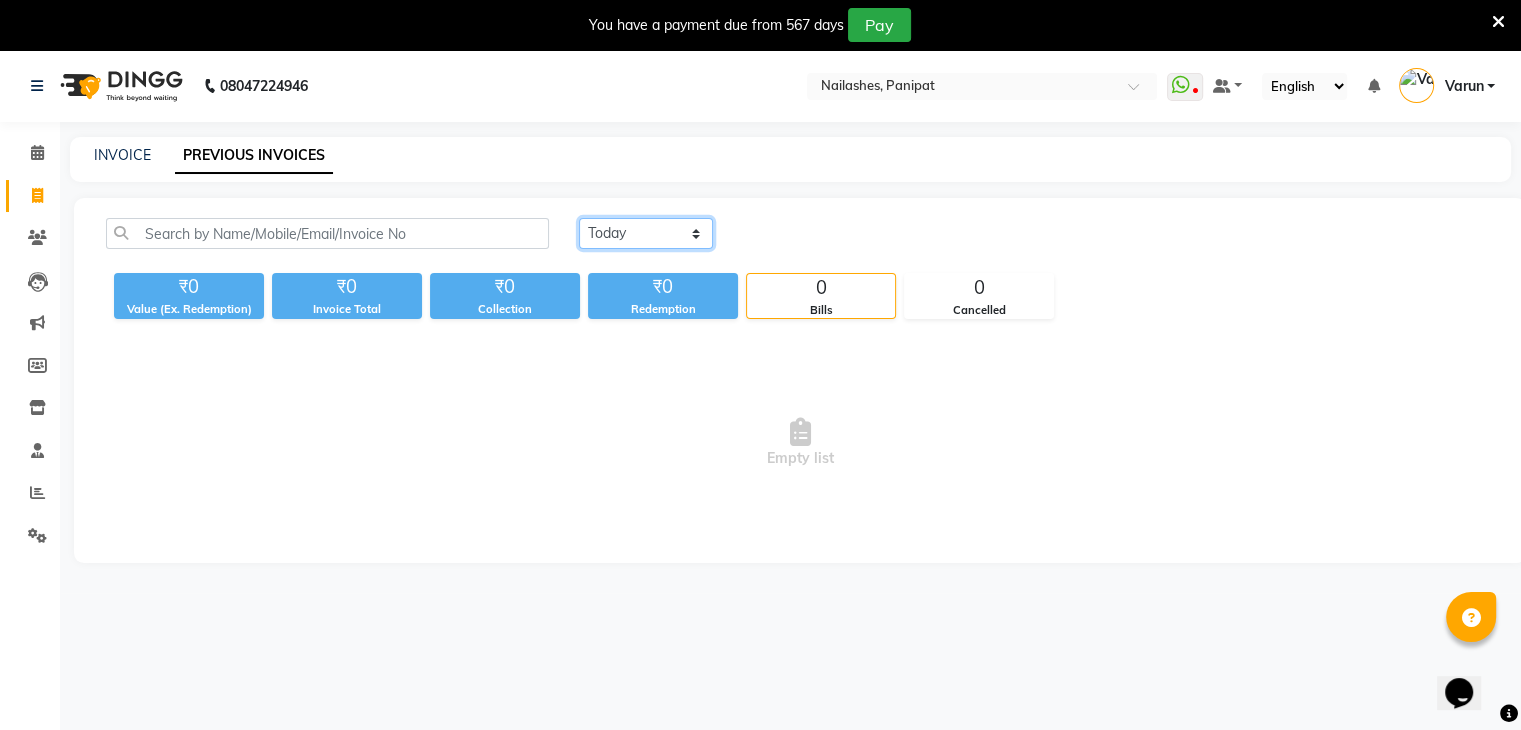 click on "Today Yesterday Custom Range" 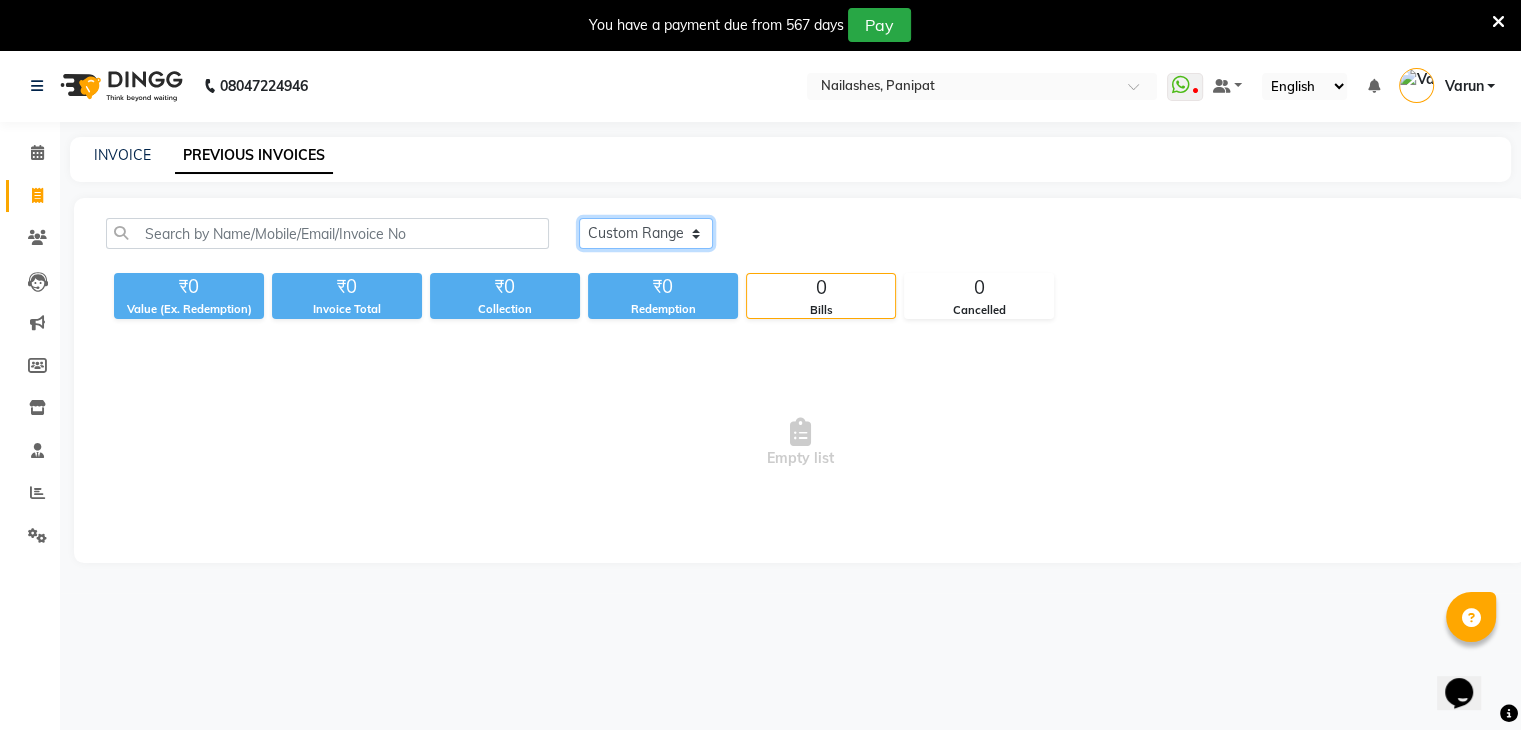 click on "Today Yesterday Custom Range" 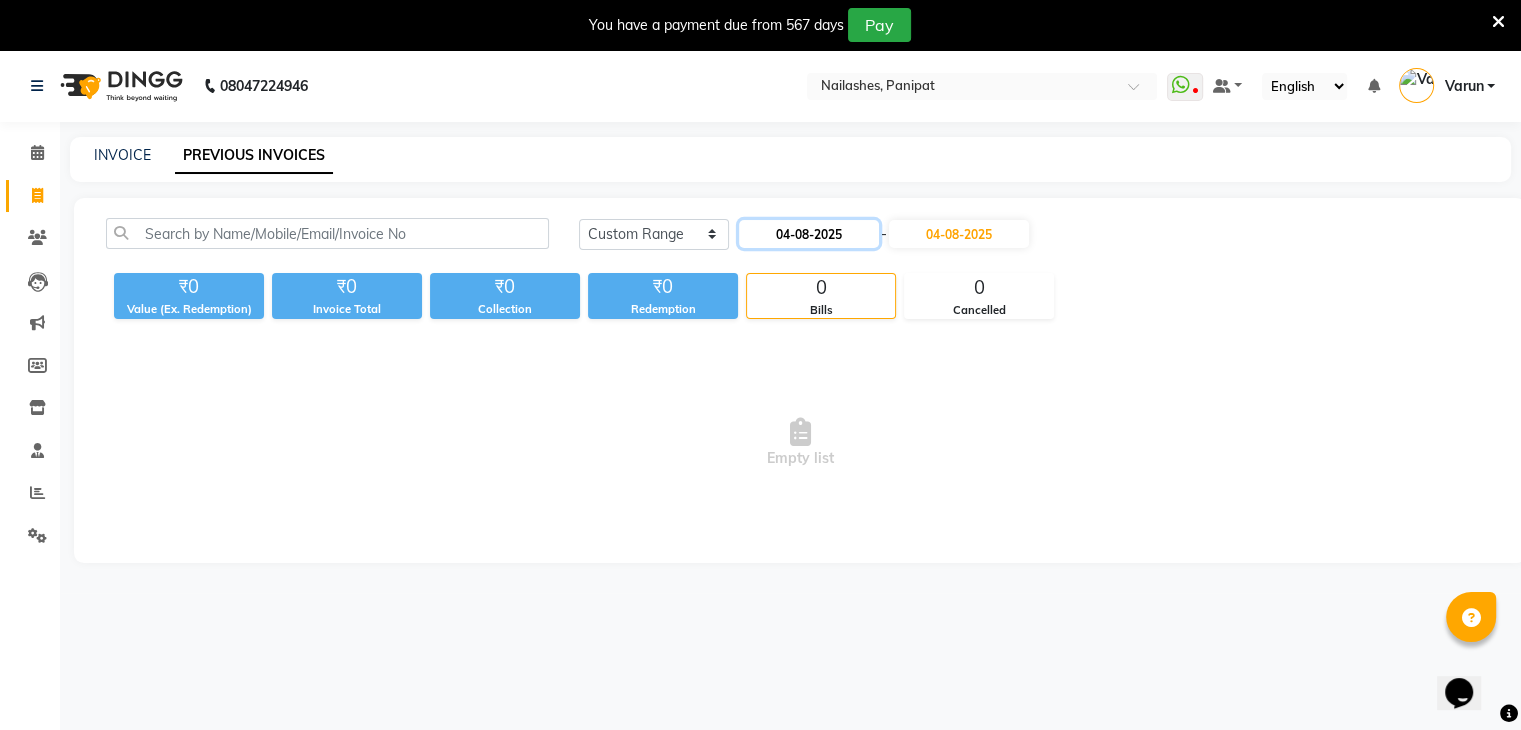click on "04-08-2025" 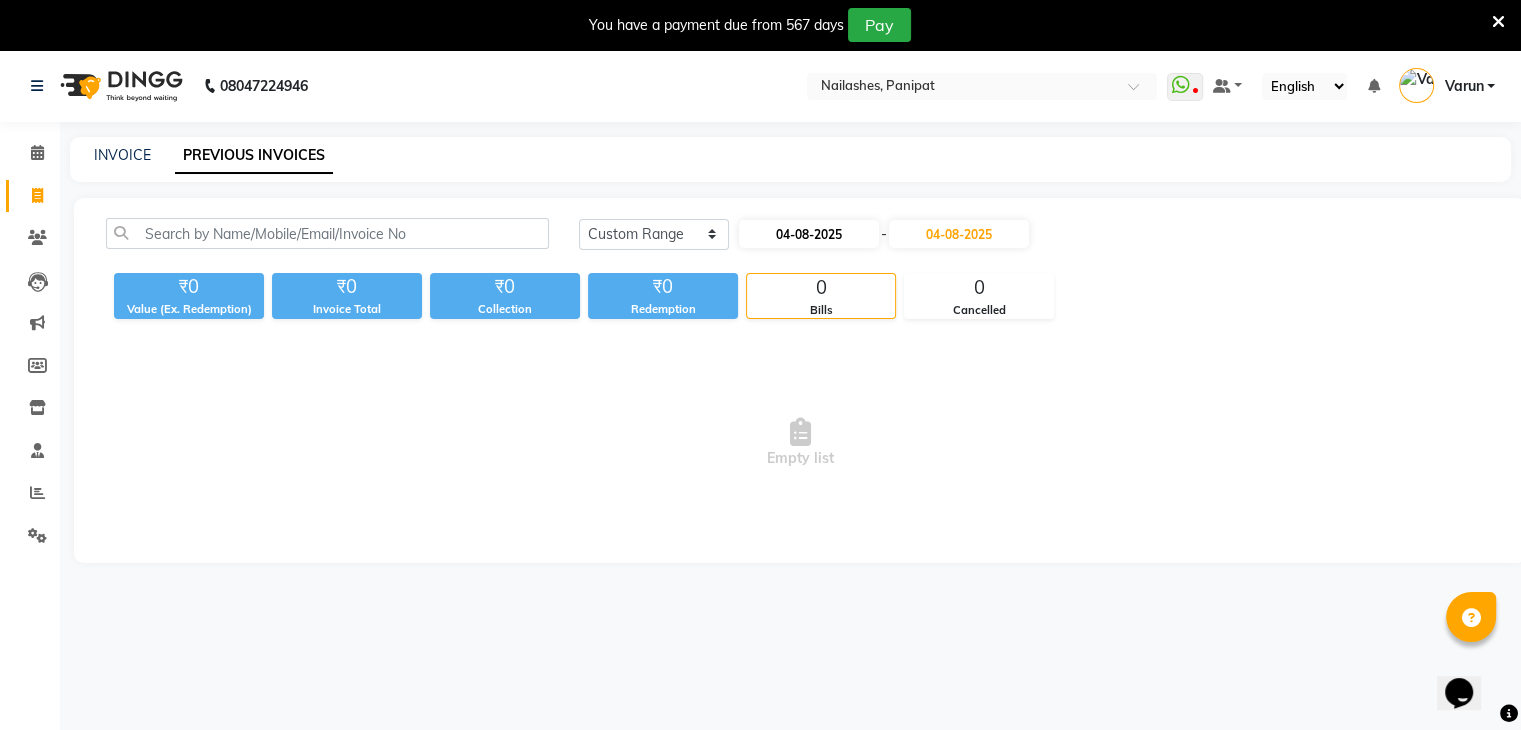 select on "8" 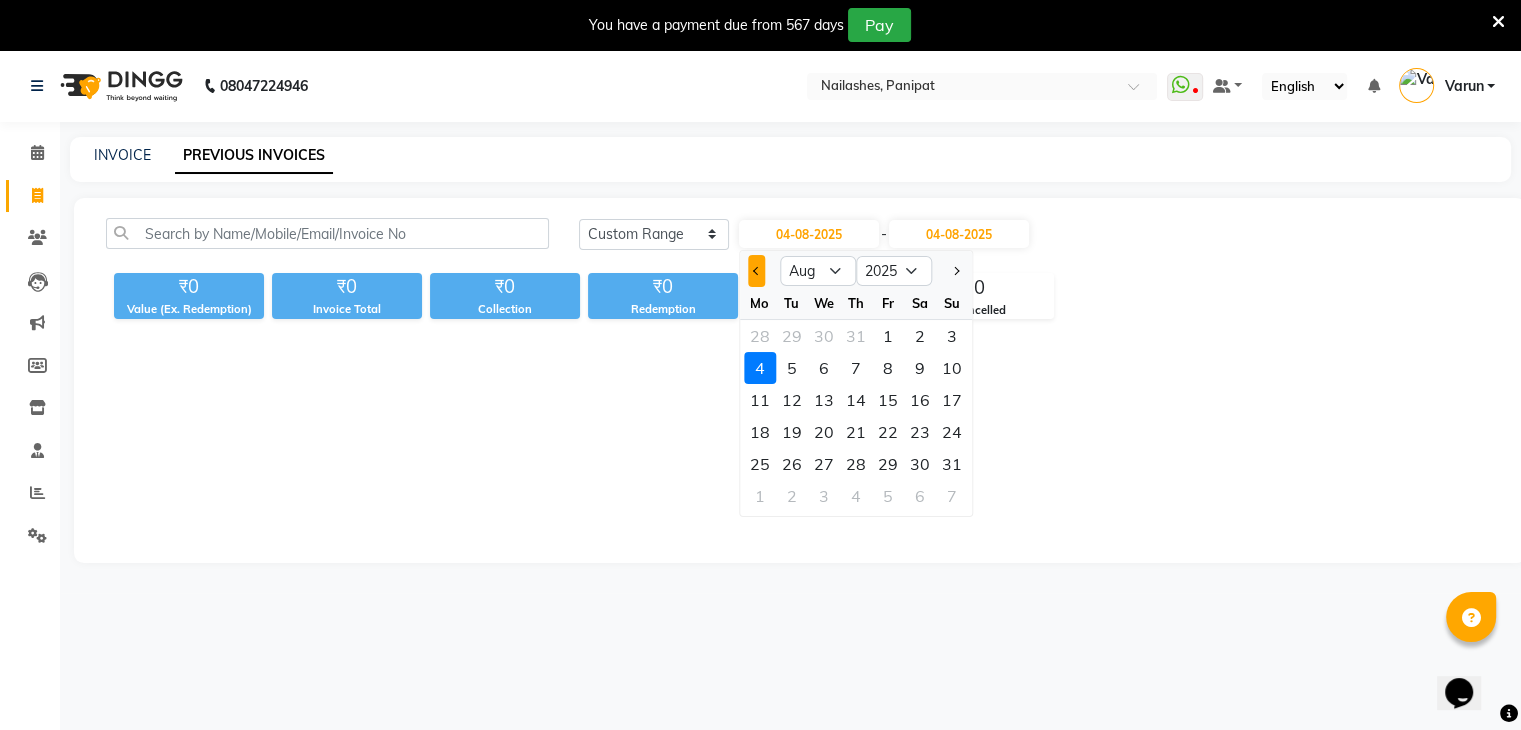 click 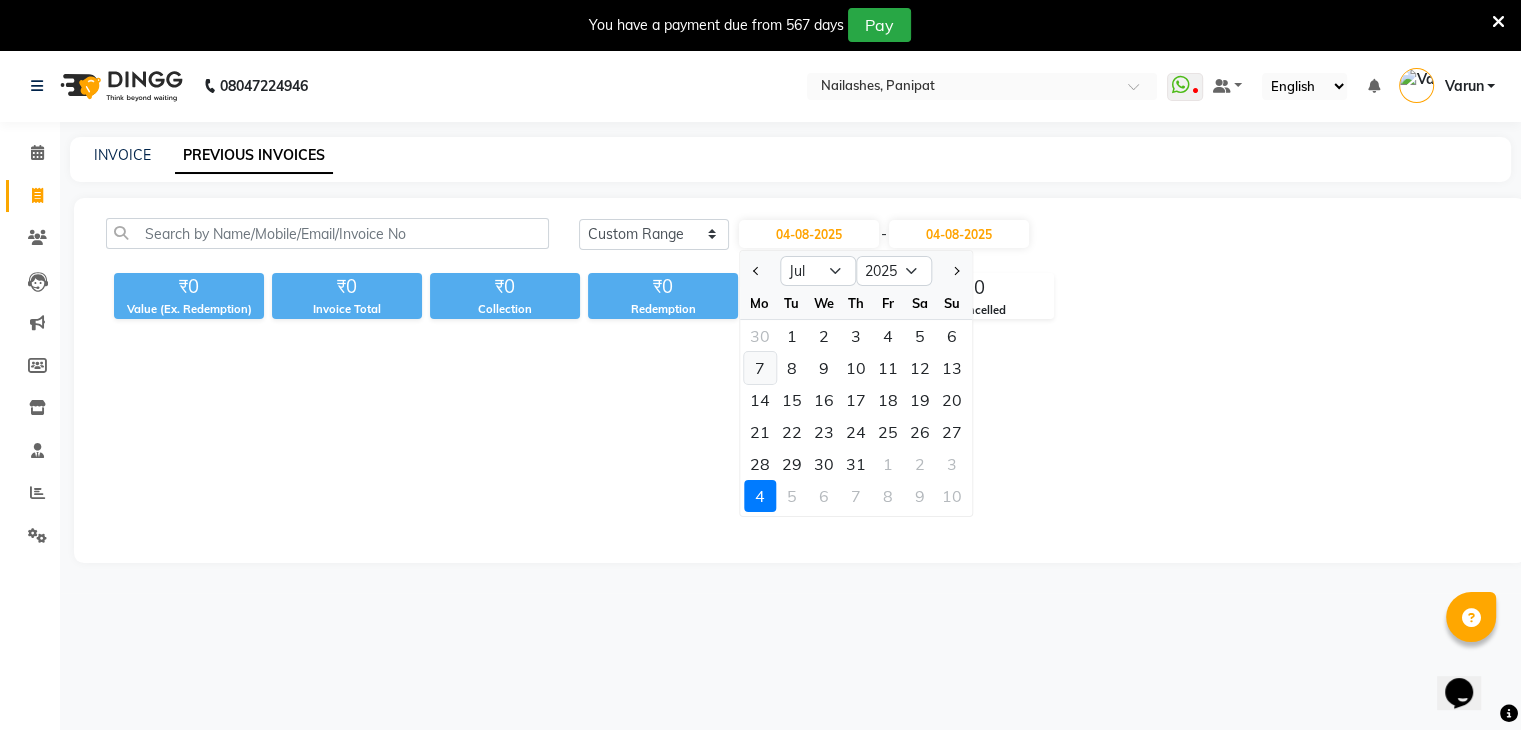 click on "7" 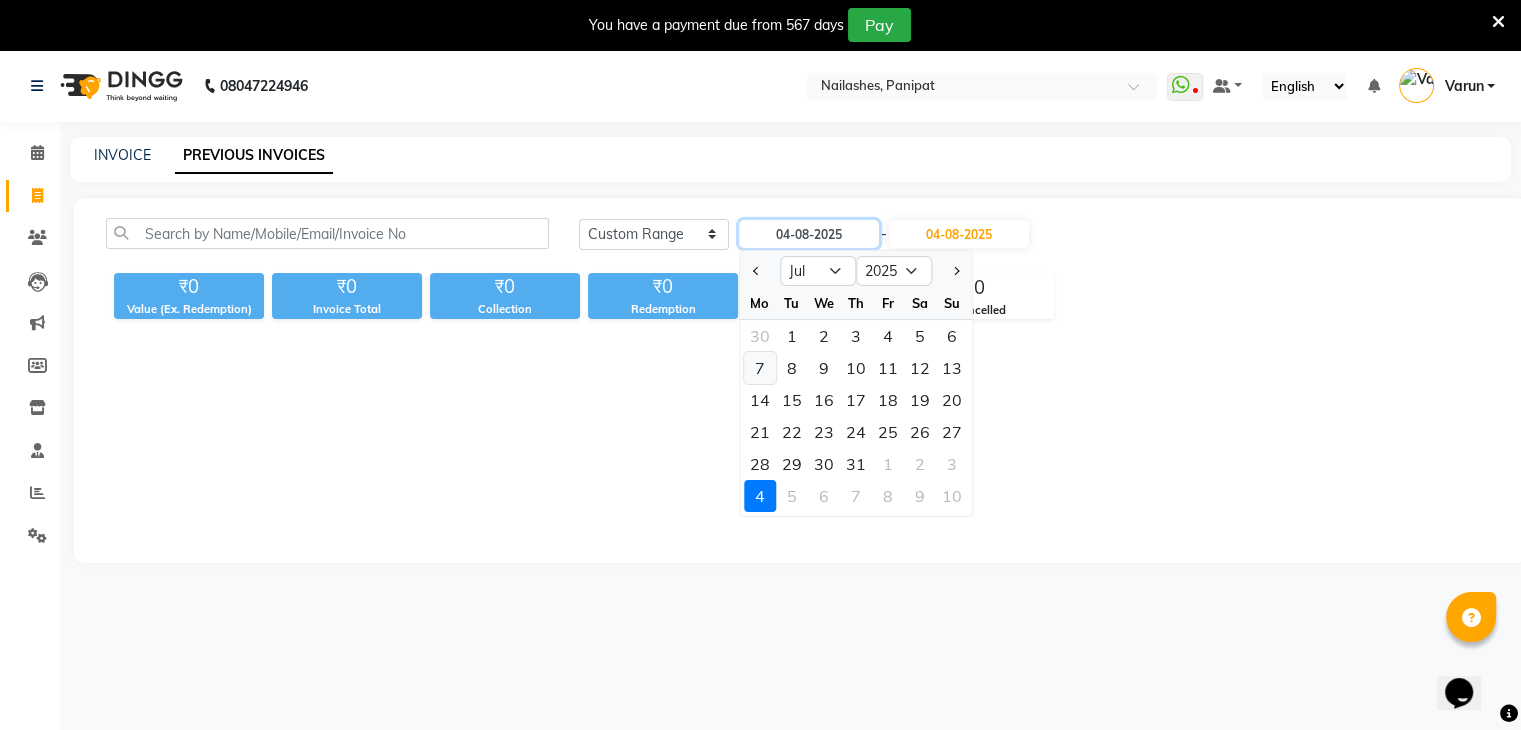 type on "07-07-2025" 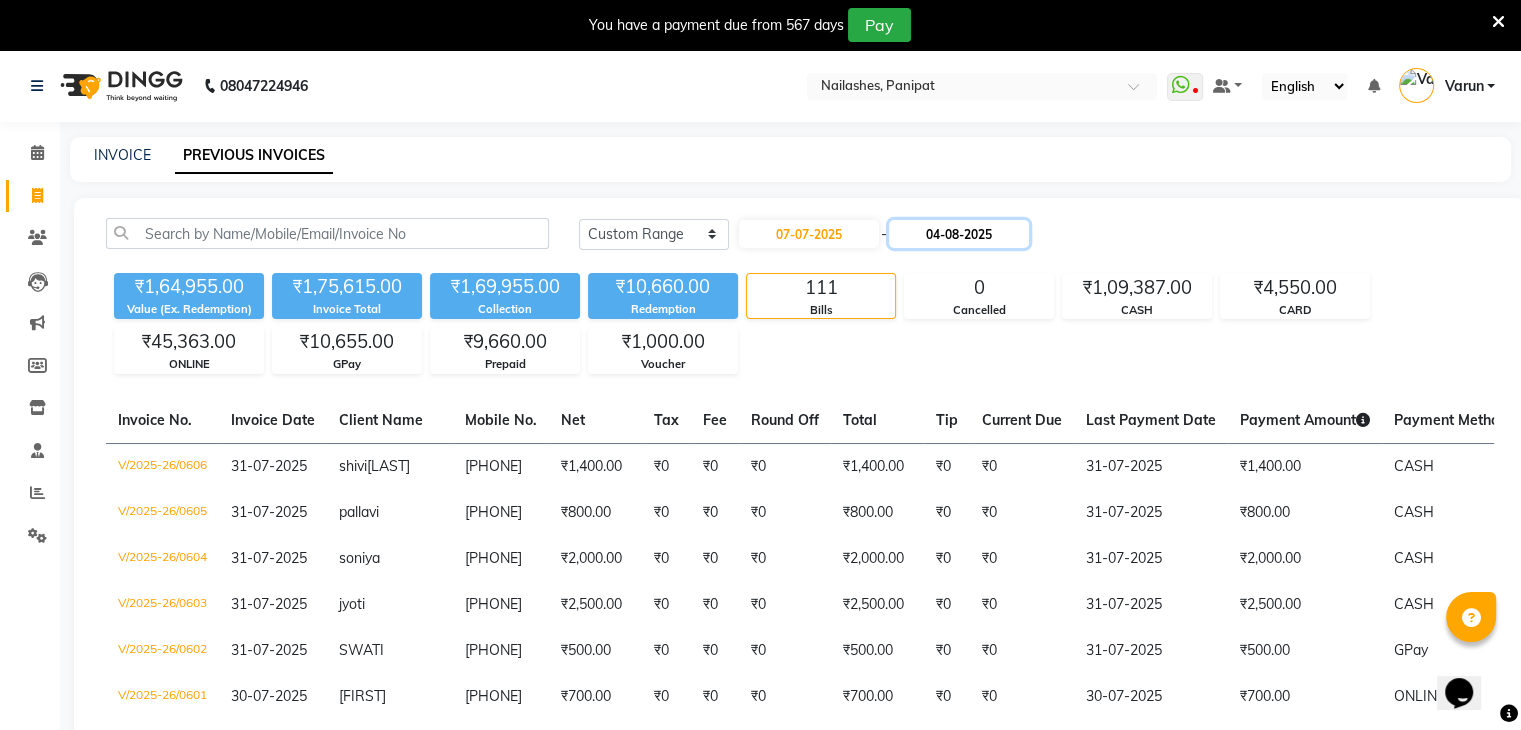 click on "04-08-2025" 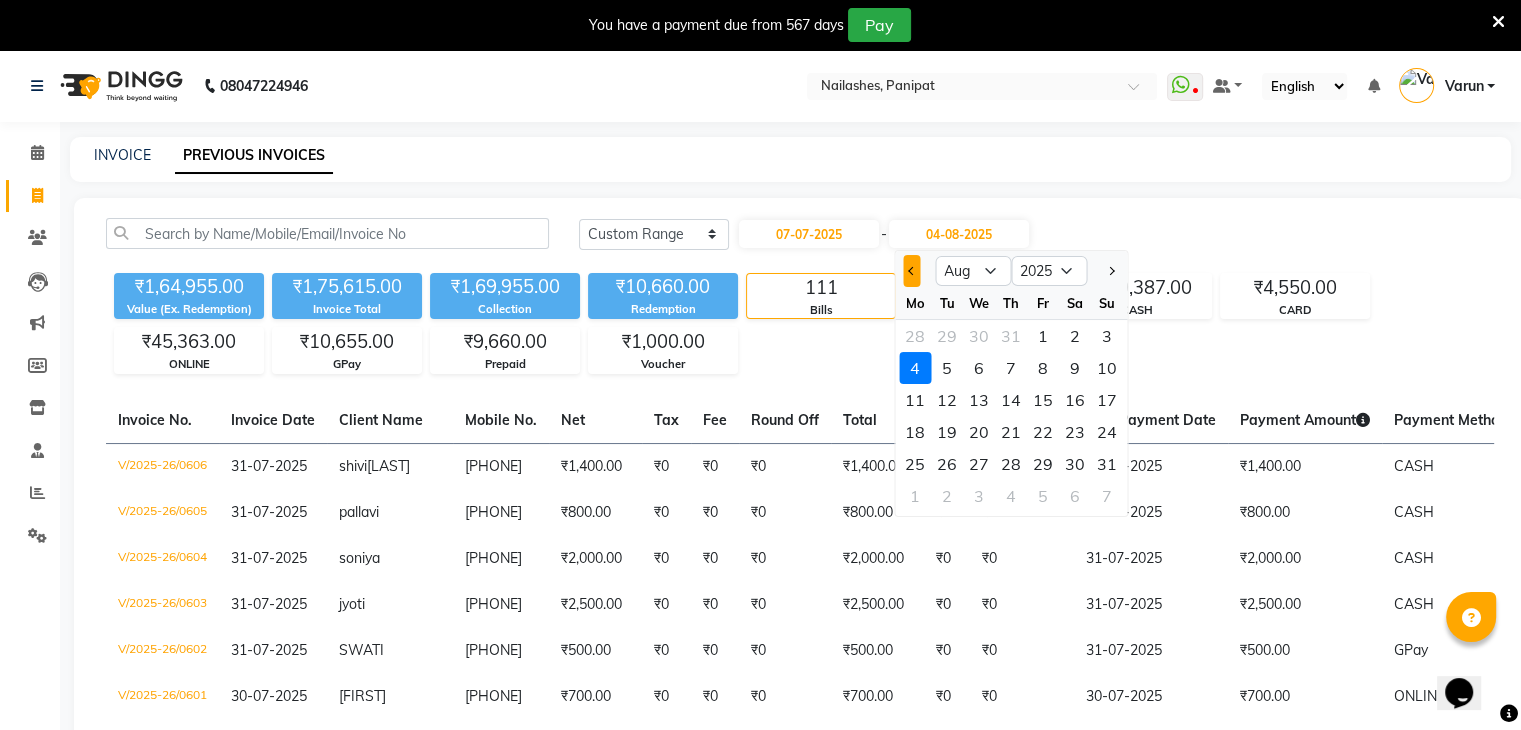 click 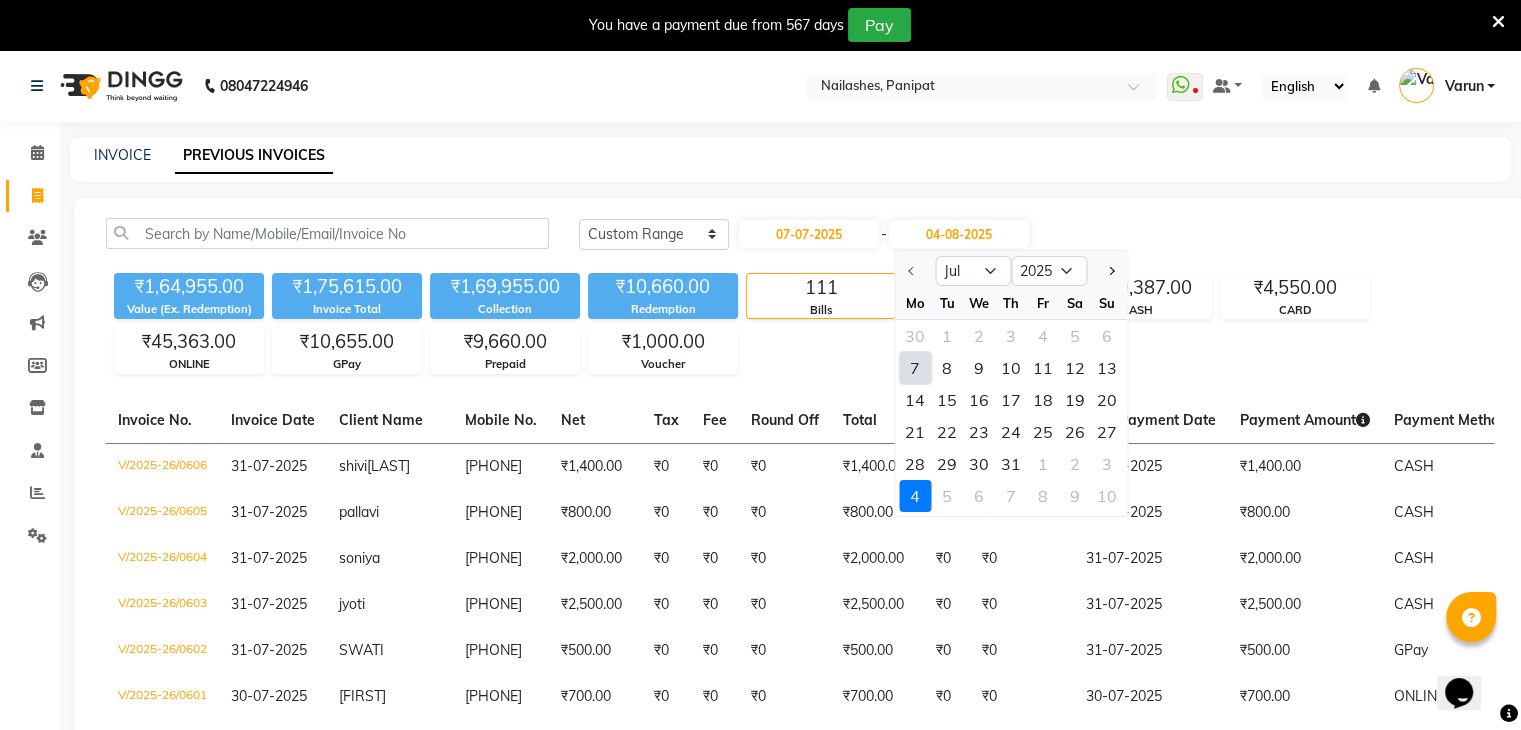 click on "7" 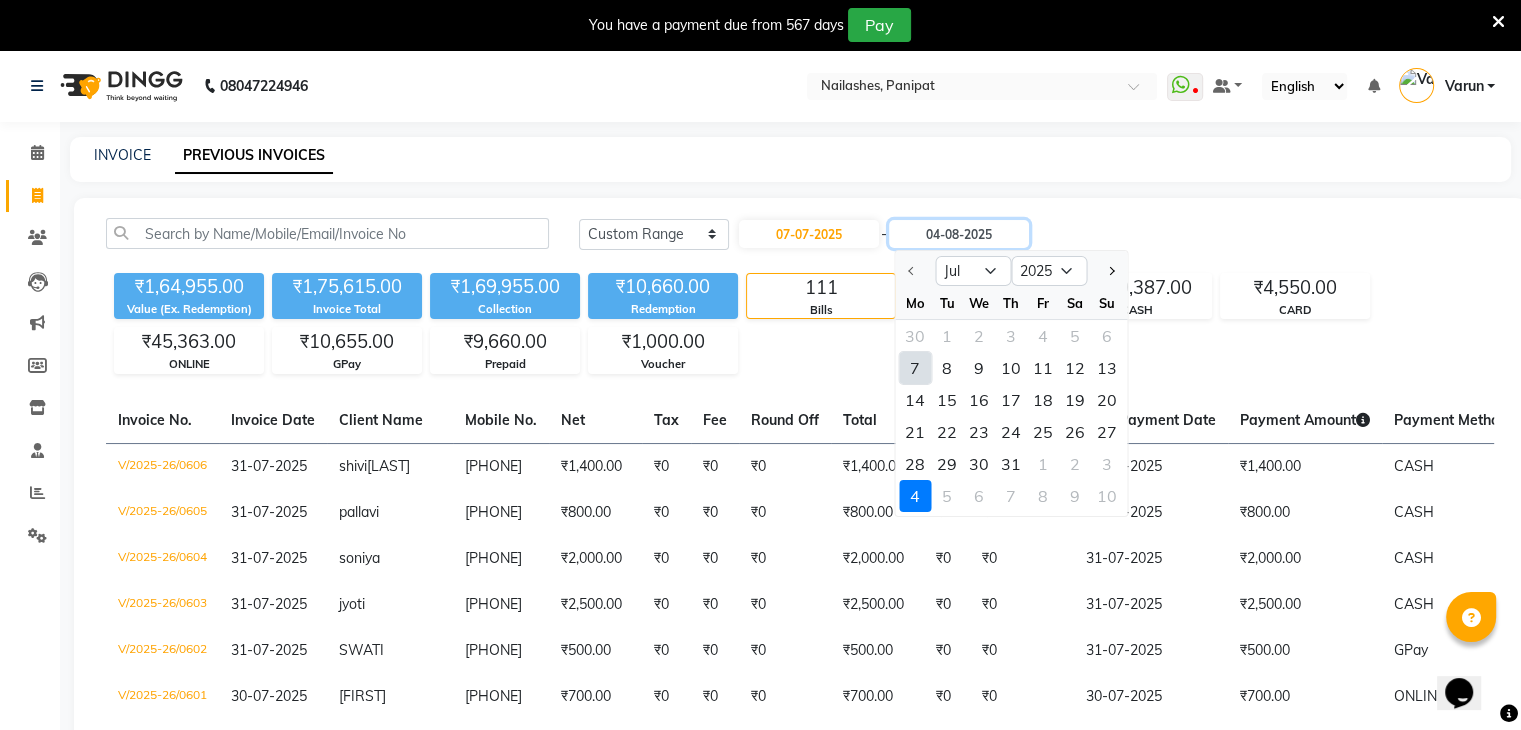 type on "07-07-2025" 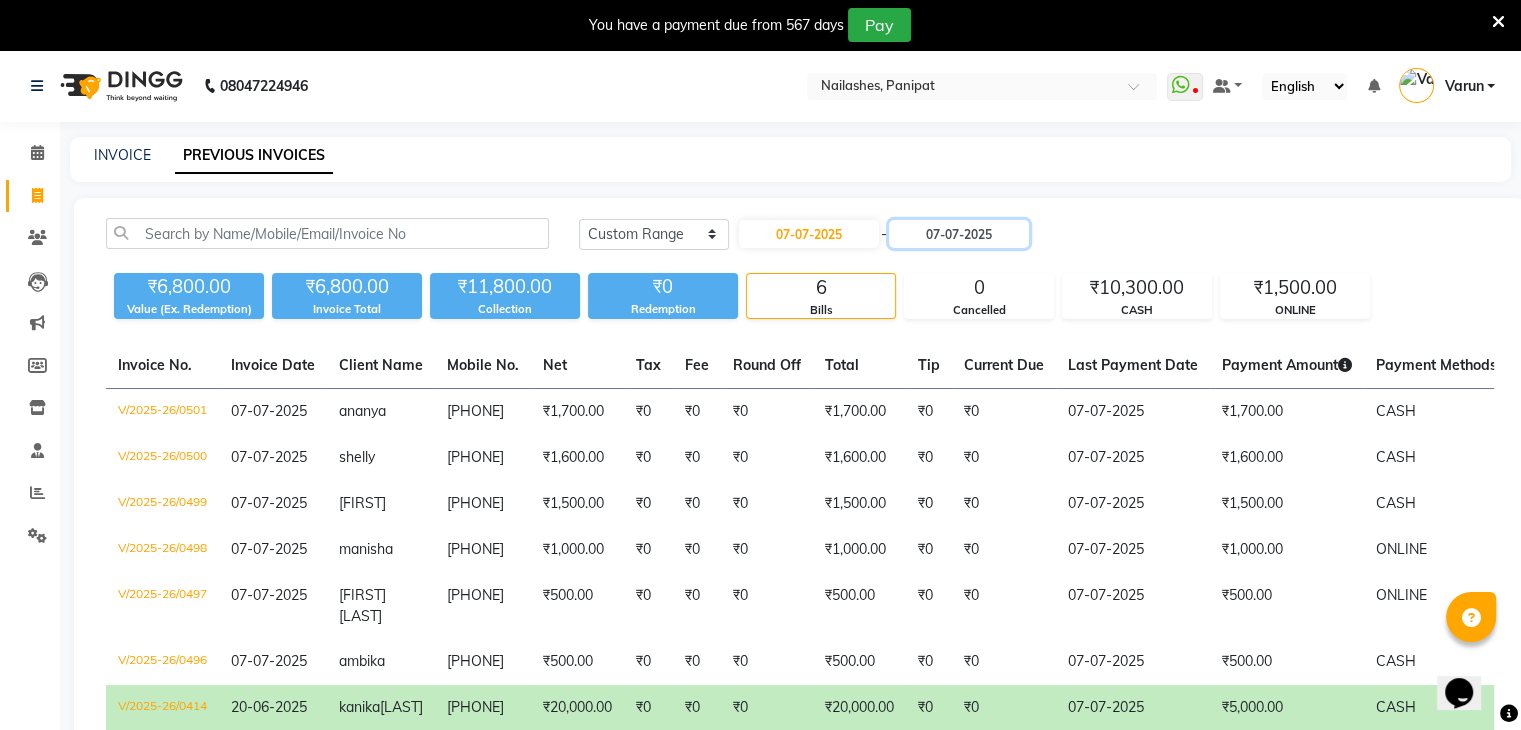 scroll, scrollTop: 126, scrollLeft: 0, axis: vertical 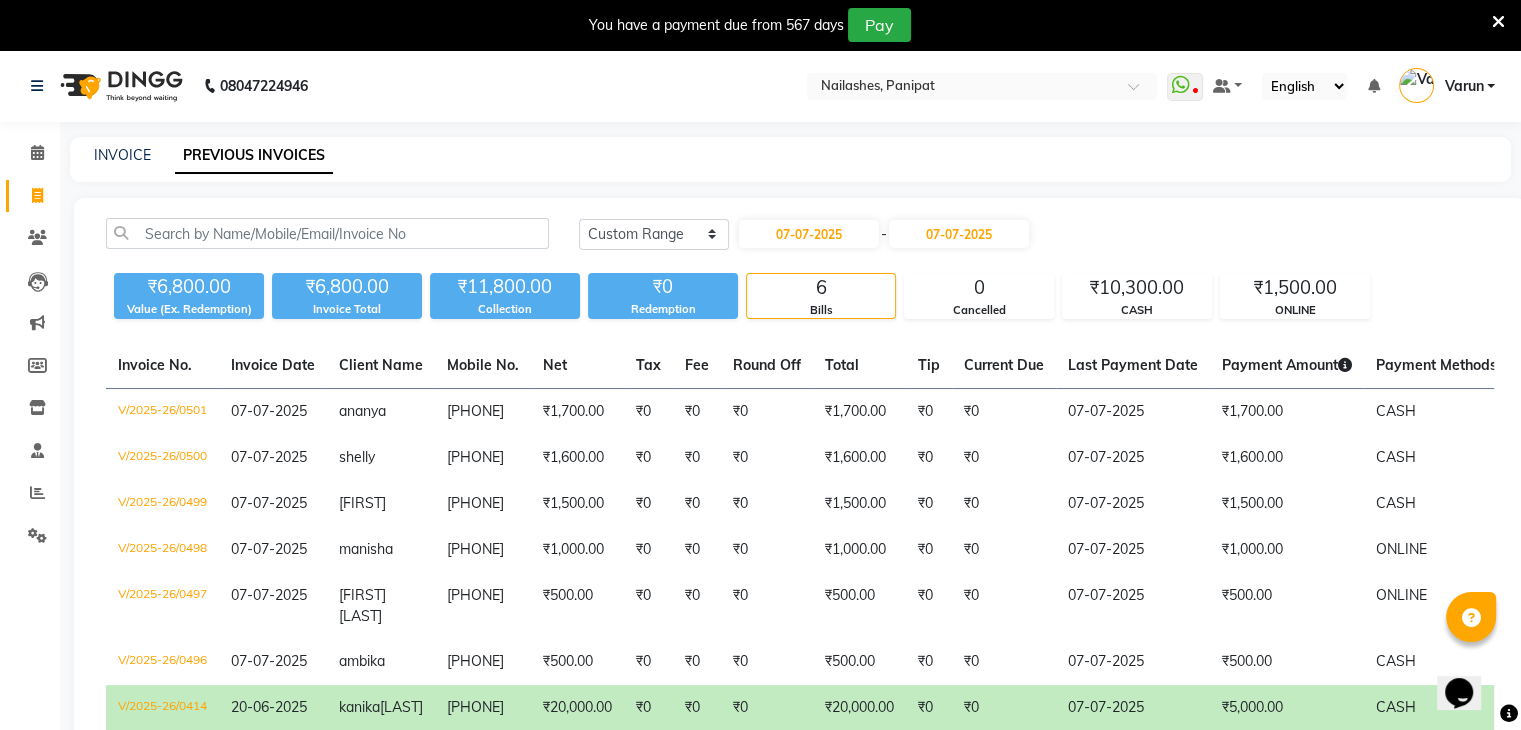 click on "Varun" at bounding box center (1463, 86) 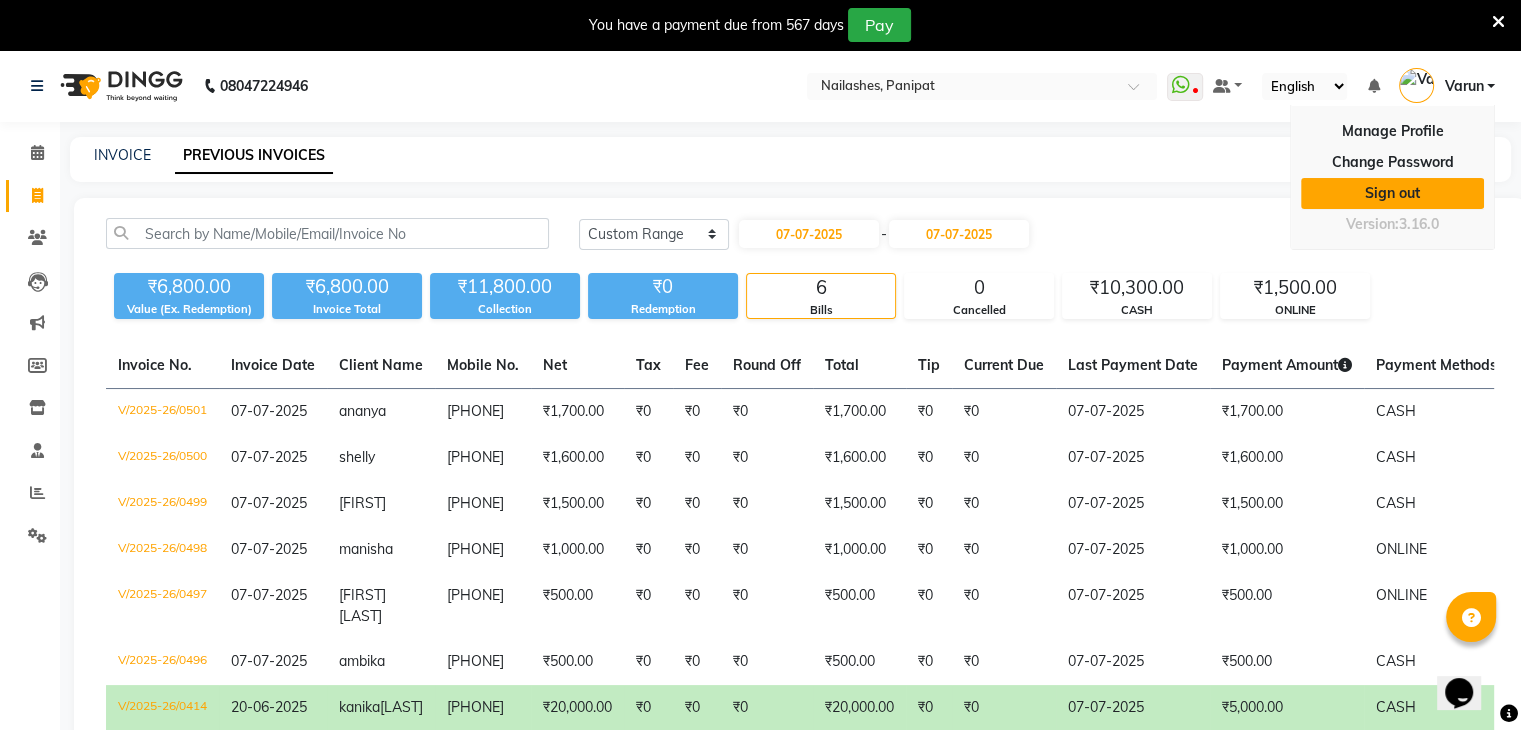 click on "Sign out" at bounding box center (1392, 193) 